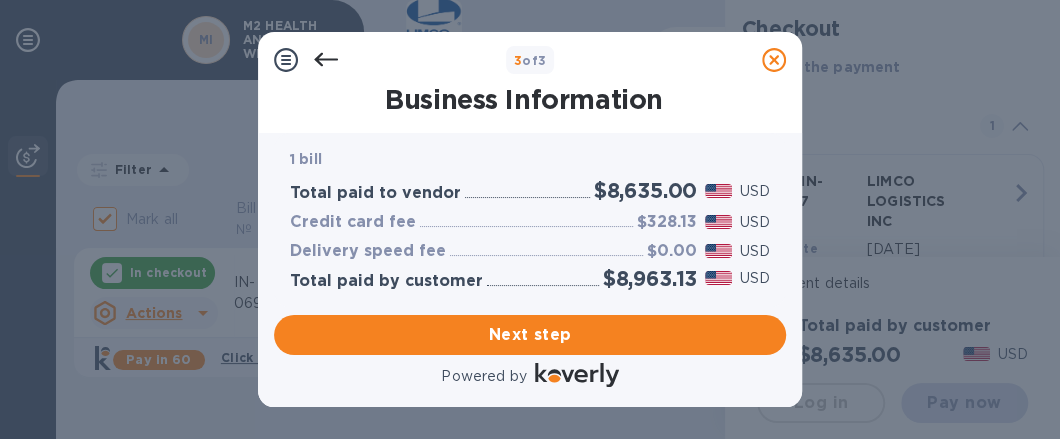 scroll, scrollTop: 0, scrollLeft: 0, axis: both 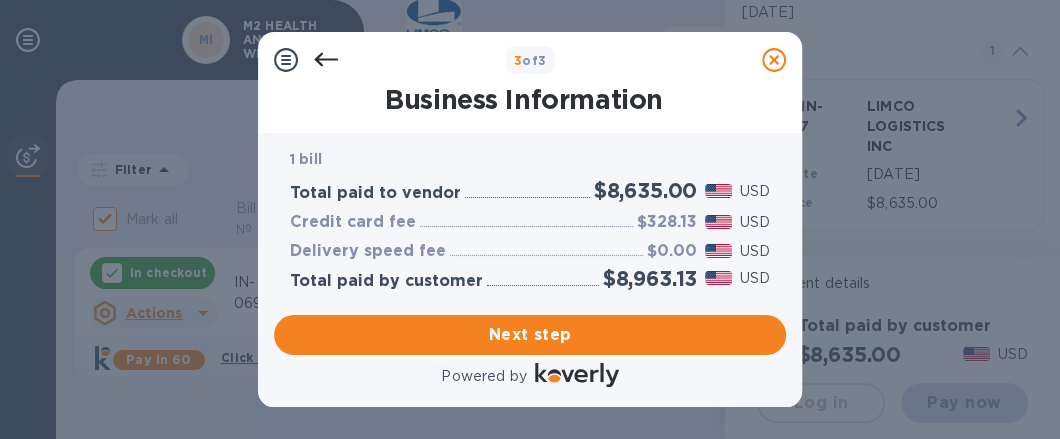 click on "Next step" at bounding box center (530, 335) 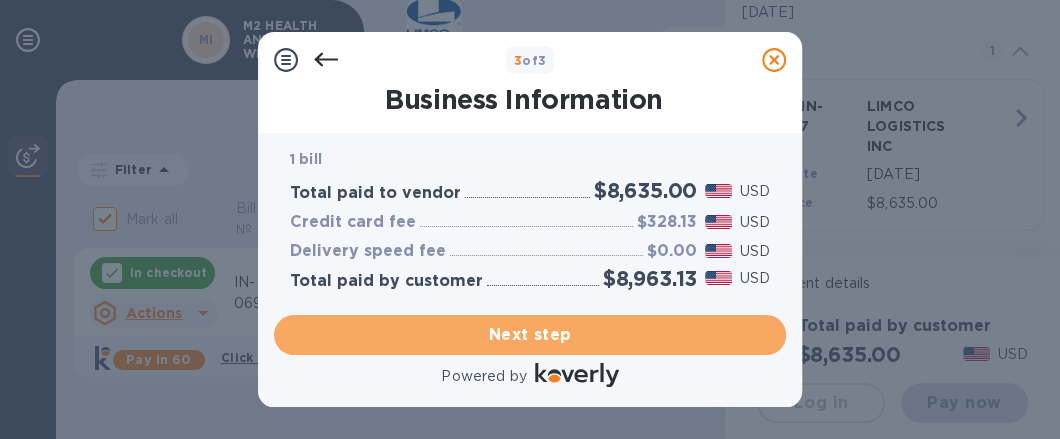 click on "Next step" at bounding box center [530, 335] 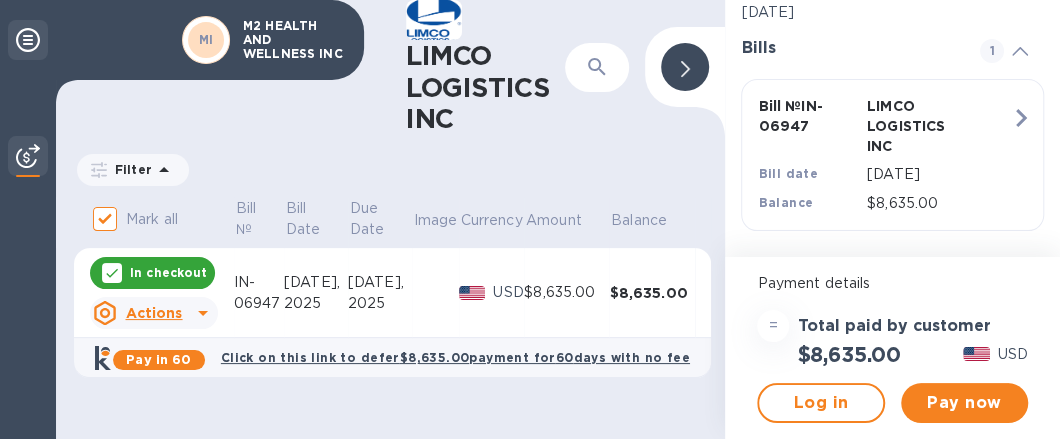 click 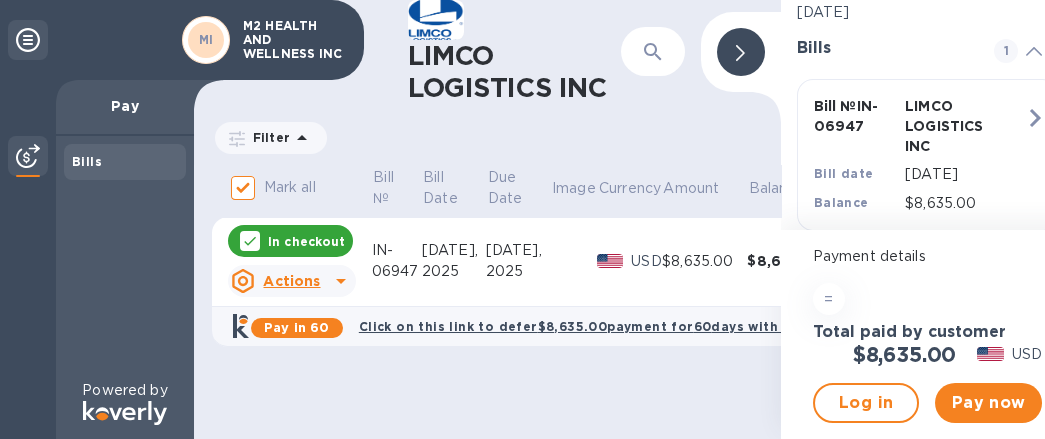 click 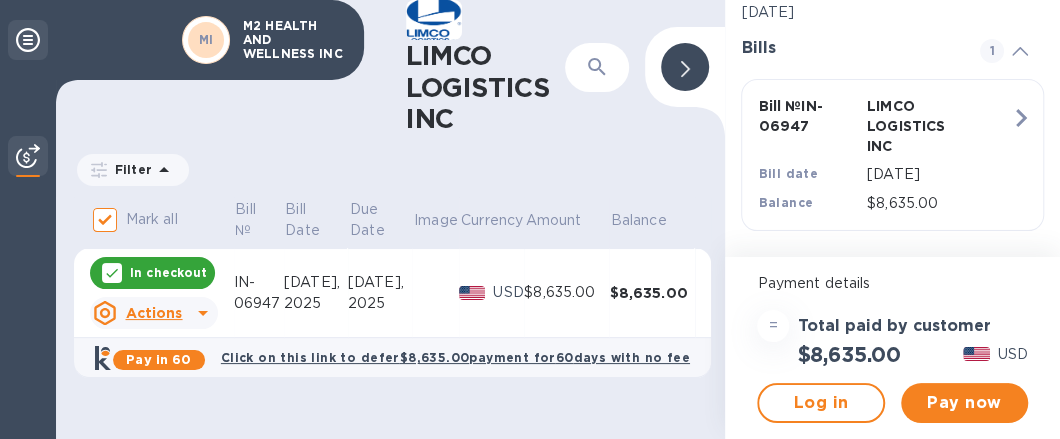 click 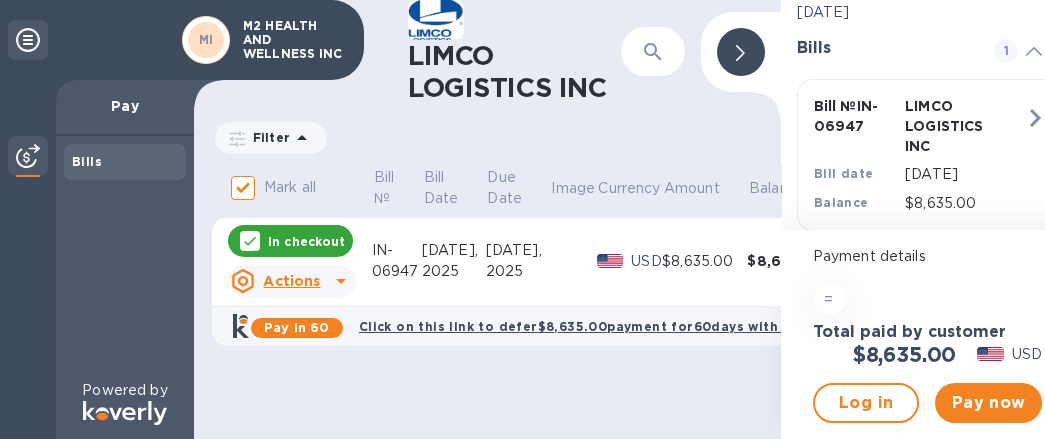 click 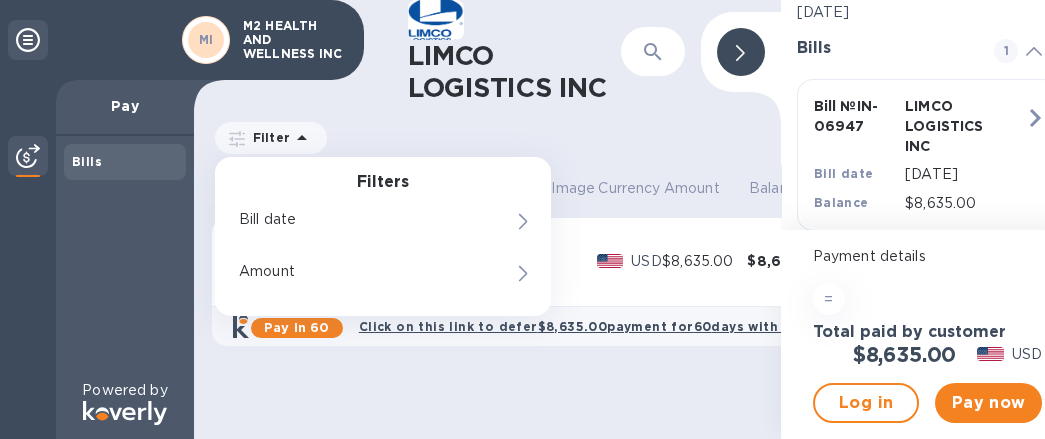 click 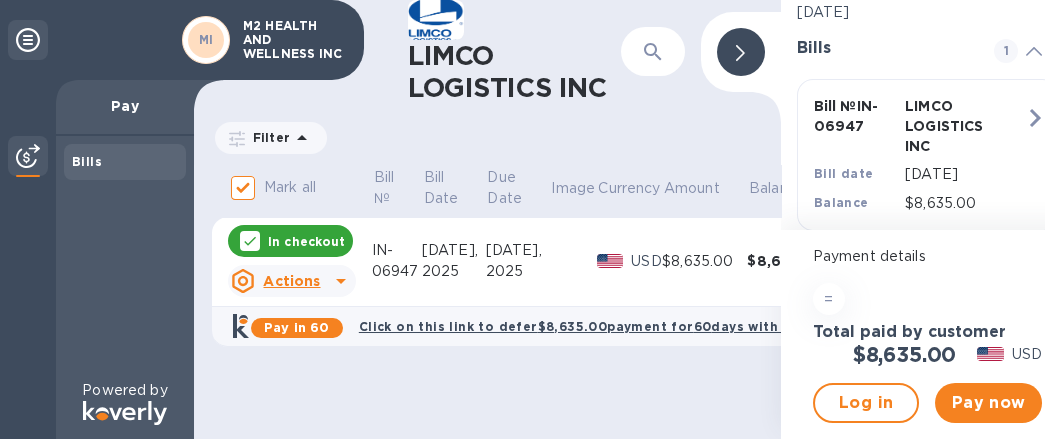 click at bounding box center (28, 156) 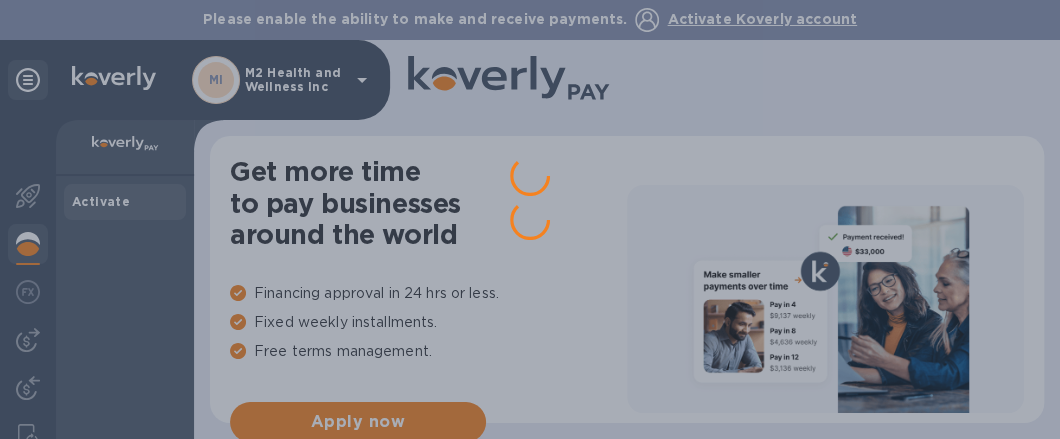 scroll, scrollTop: 0, scrollLeft: 0, axis: both 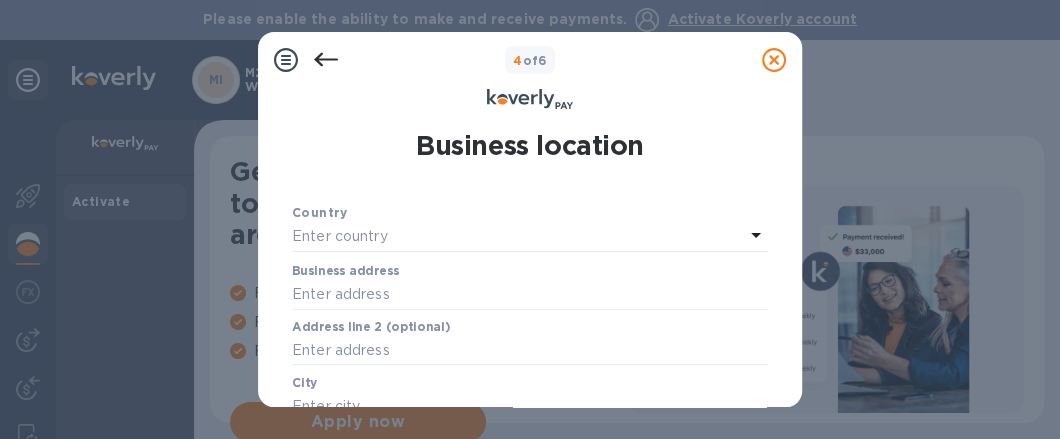 click on "Enter country" at bounding box center [340, 236] 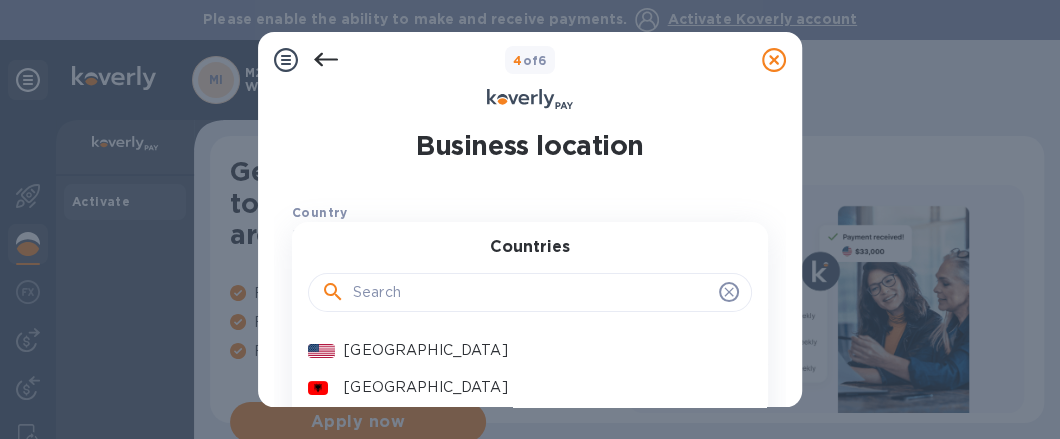 scroll, scrollTop: 100, scrollLeft: 0, axis: vertical 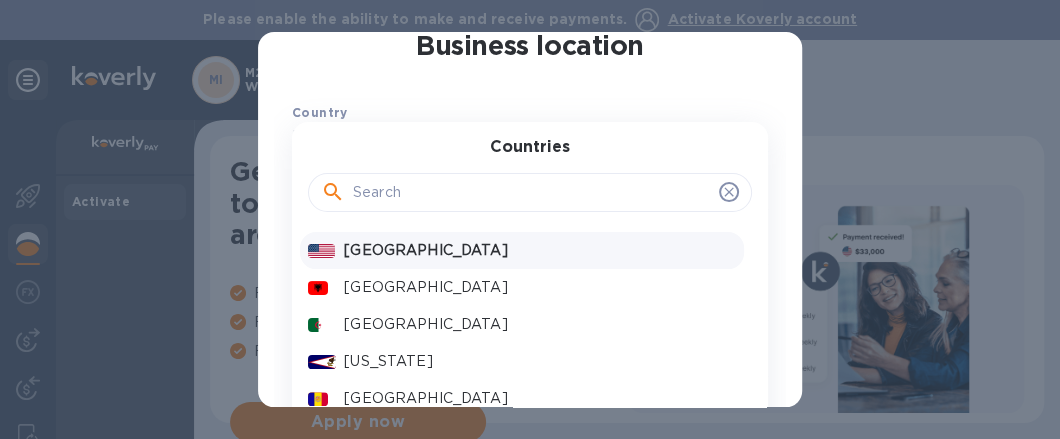 click on "United States" at bounding box center [540, 250] 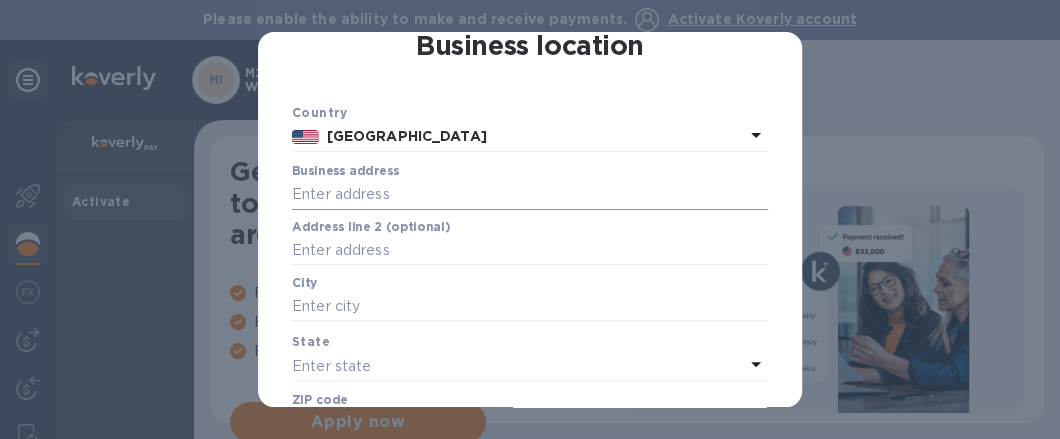 click at bounding box center (530, 195) 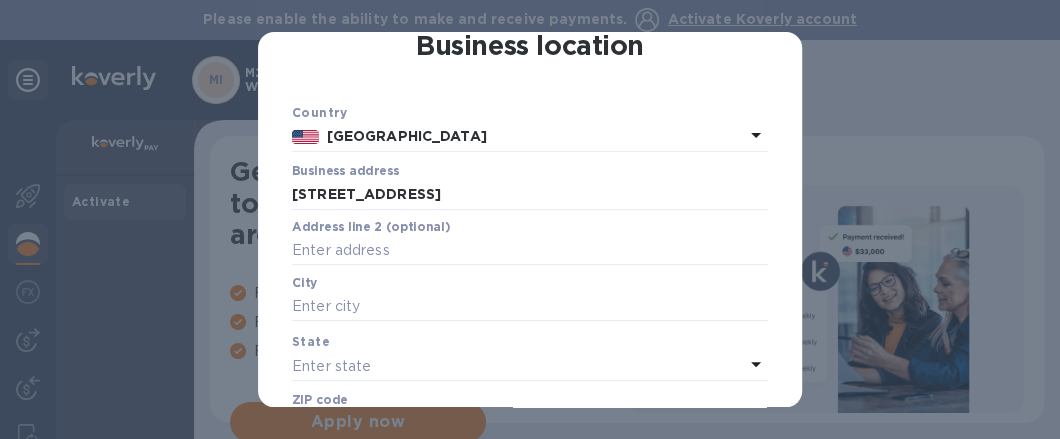 type on "199 New Road" 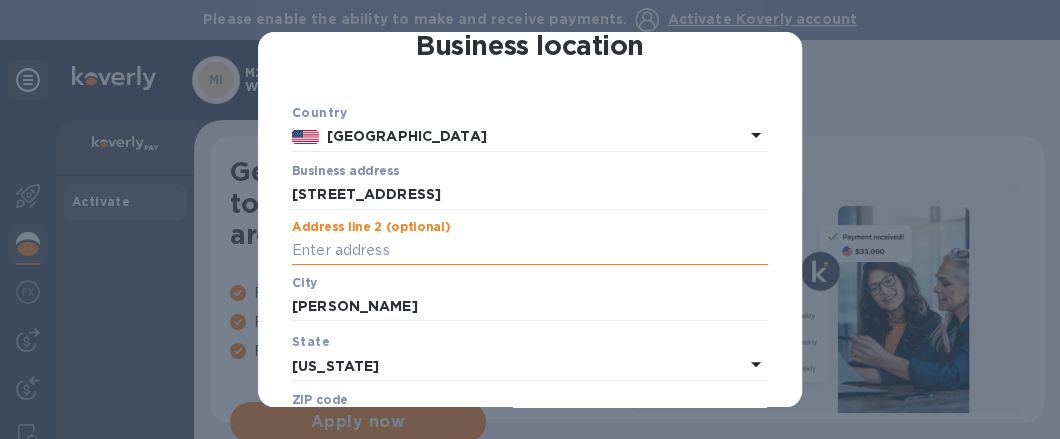 click at bounding box center [530, 251] 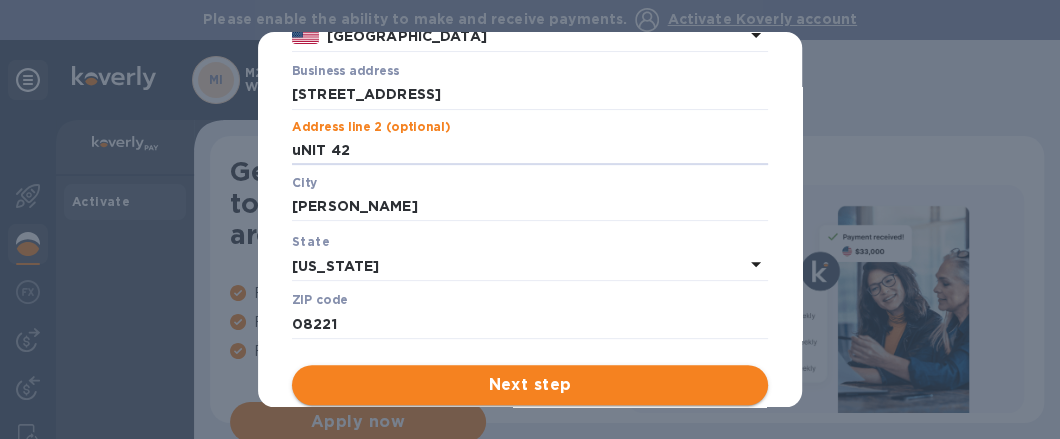 scroll, scrollTop: 300, scrollLeft: 0, axis: vertical 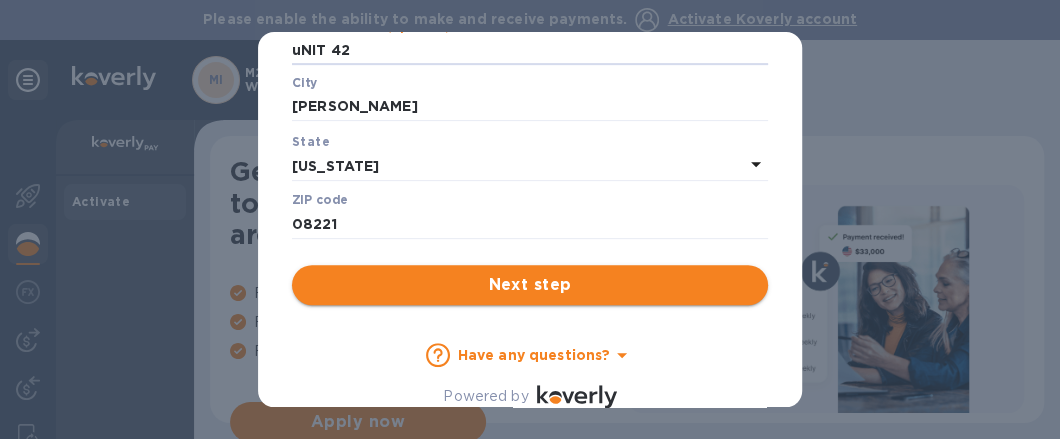 type on "uNIT 42" 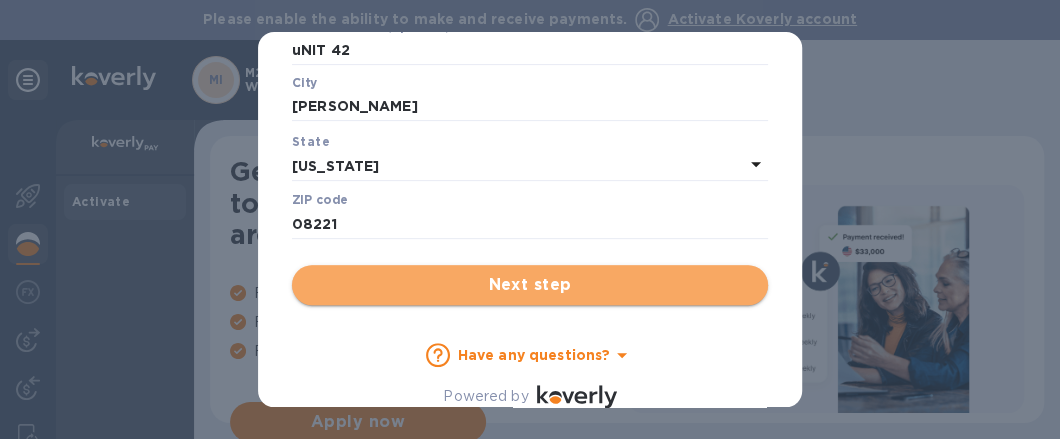 click on "Next step" at bounding box center (530, 285) 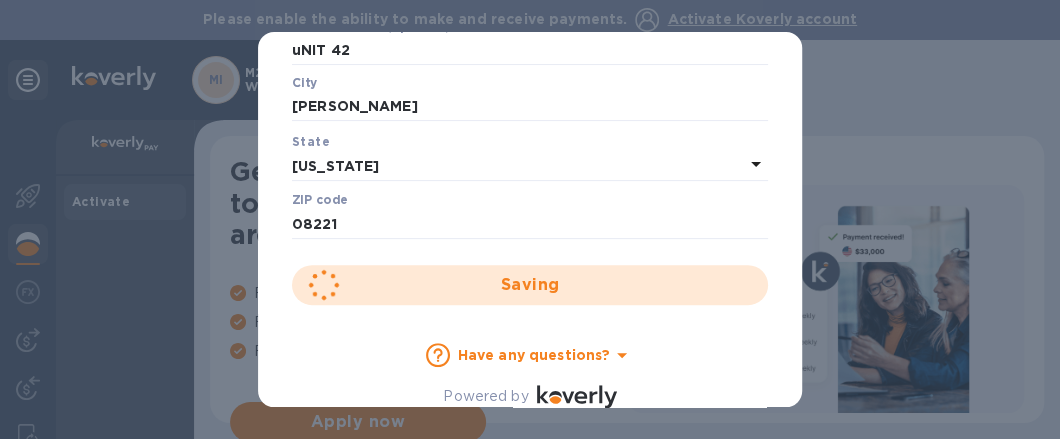 scroll, scrollTop: 0, scrollLeft: 0, axis: both 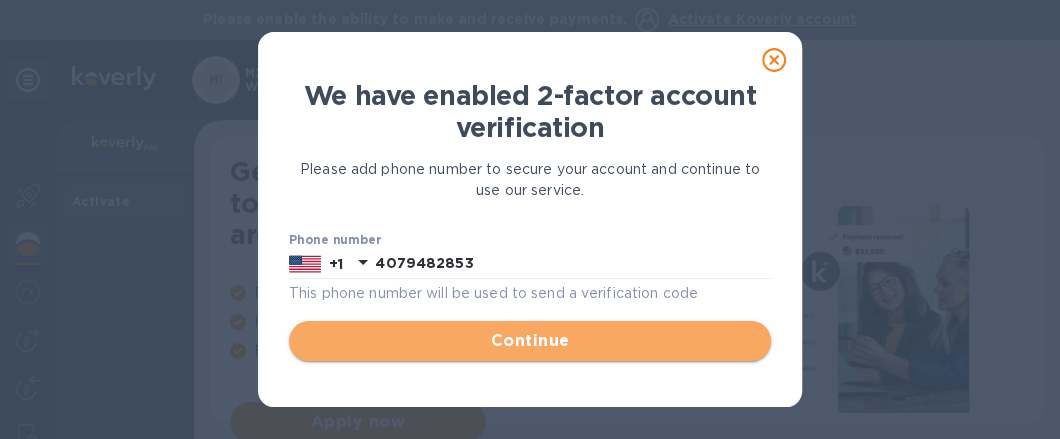click on "Continue" at bounding box center [530, 341] 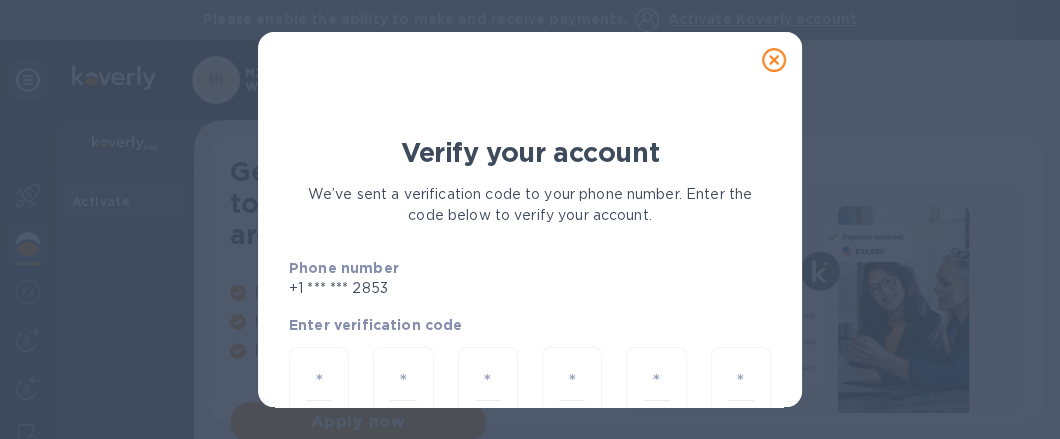 click at bounding box center (319, 384) 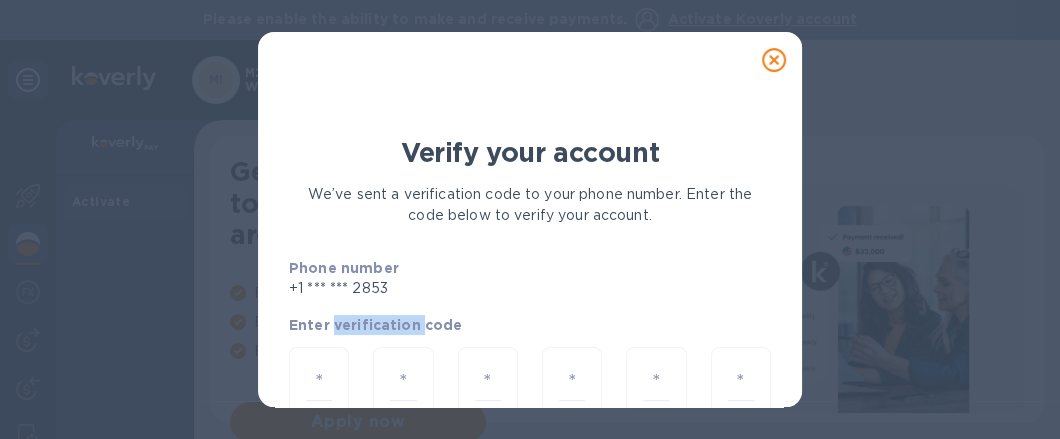 click on "Enter verification code" at bounding box center (530, 325) 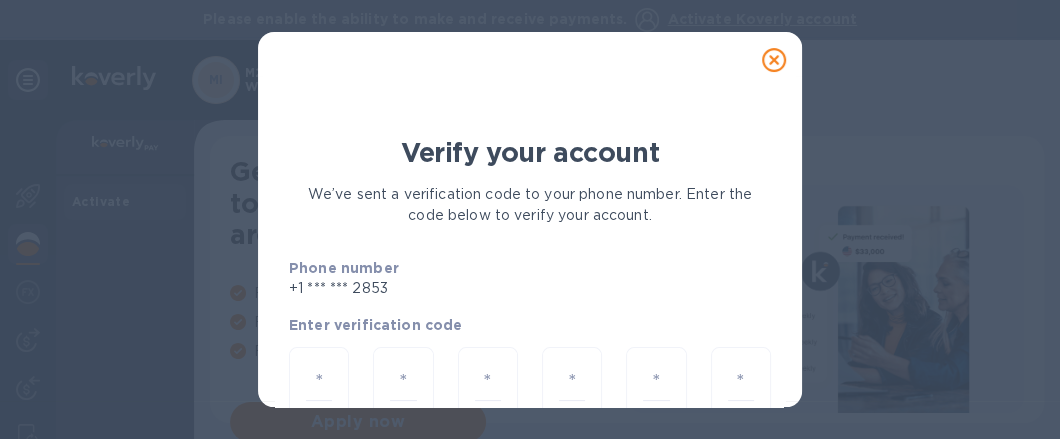 click on "Enter verification code" at bounding box center (530, 325) 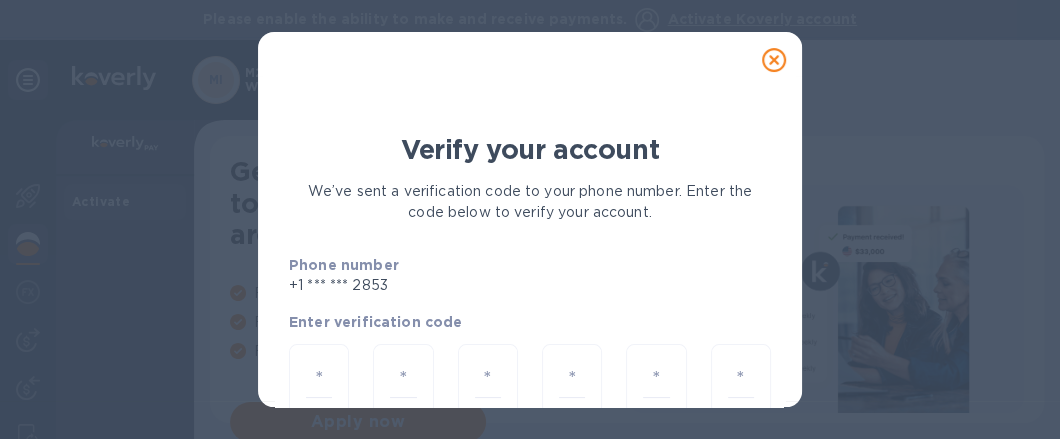 scroll, scrollTop: 200, scrollLeft: 0, axis: vertical 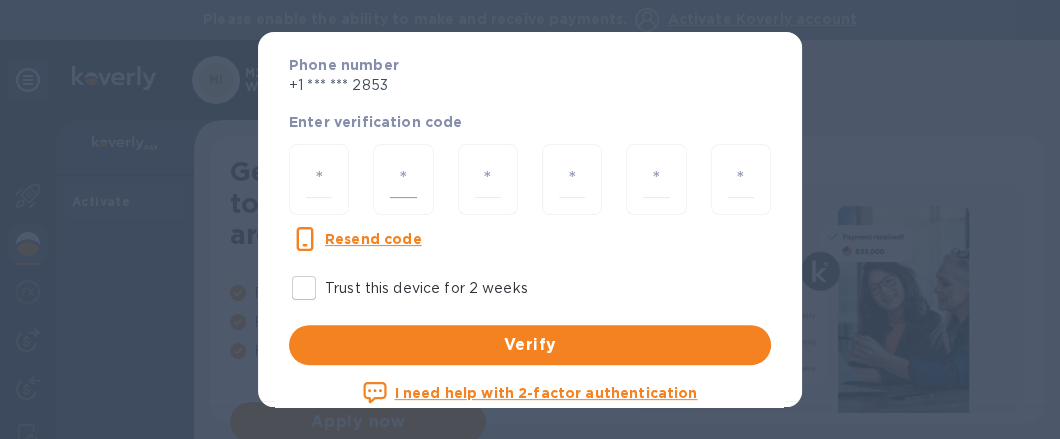 click at bounding box center (403, 179) 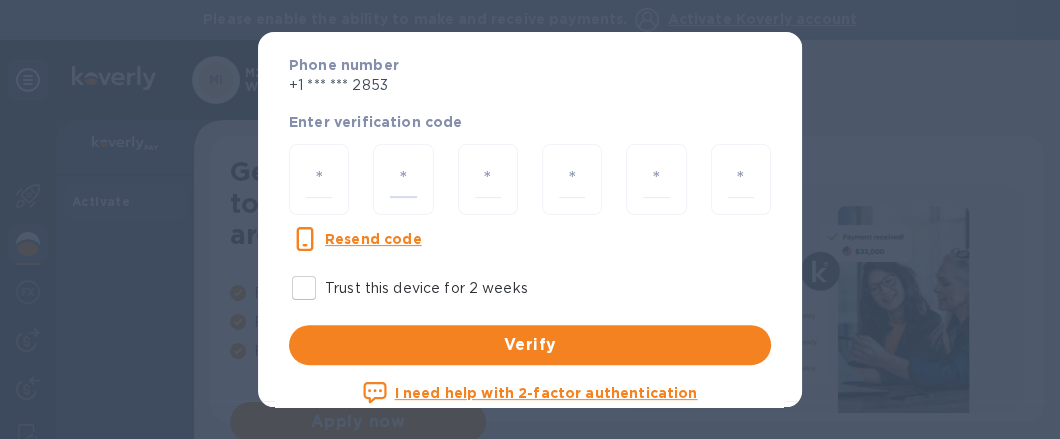 type on "3" 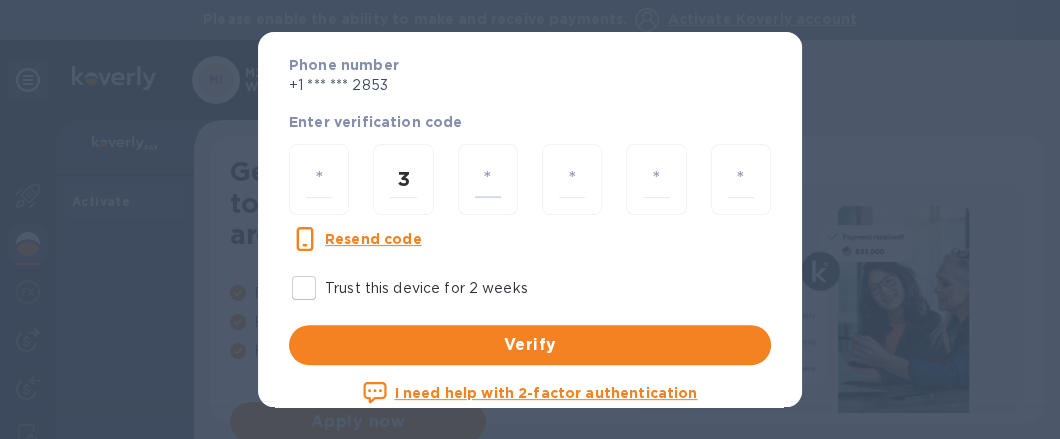 type on "5" 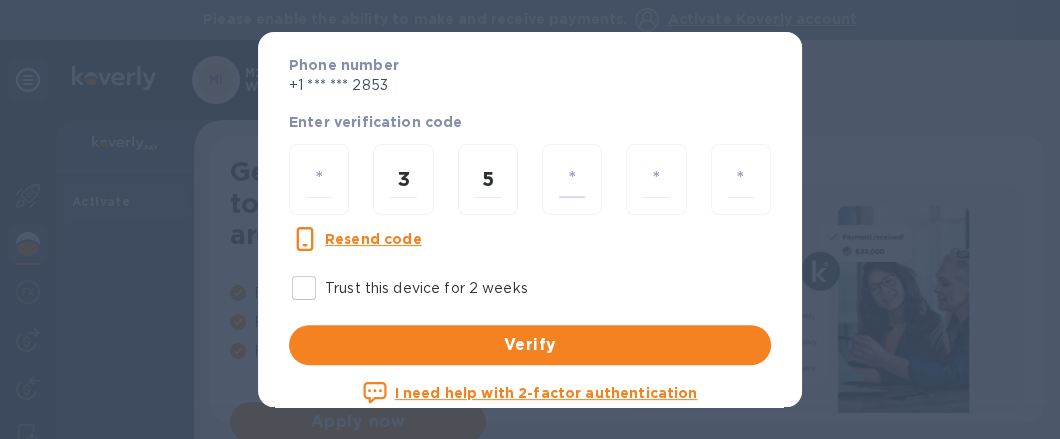 type on "2" 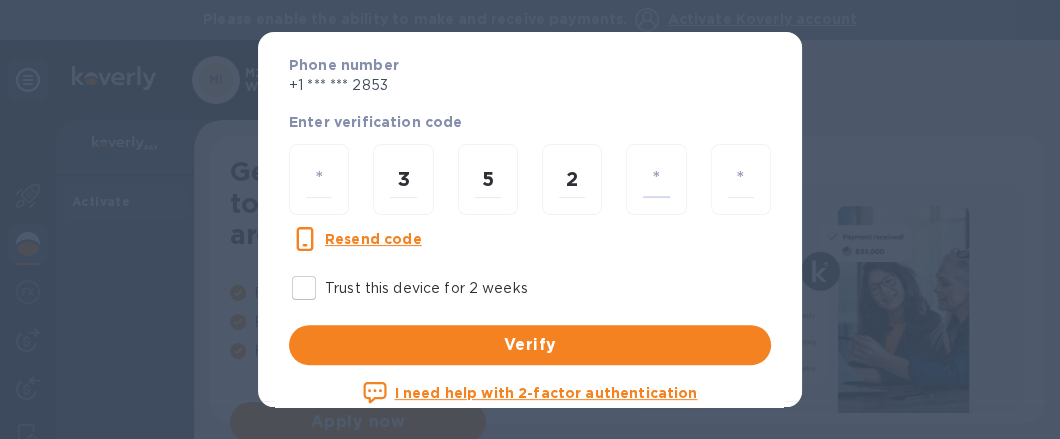 type on "0" 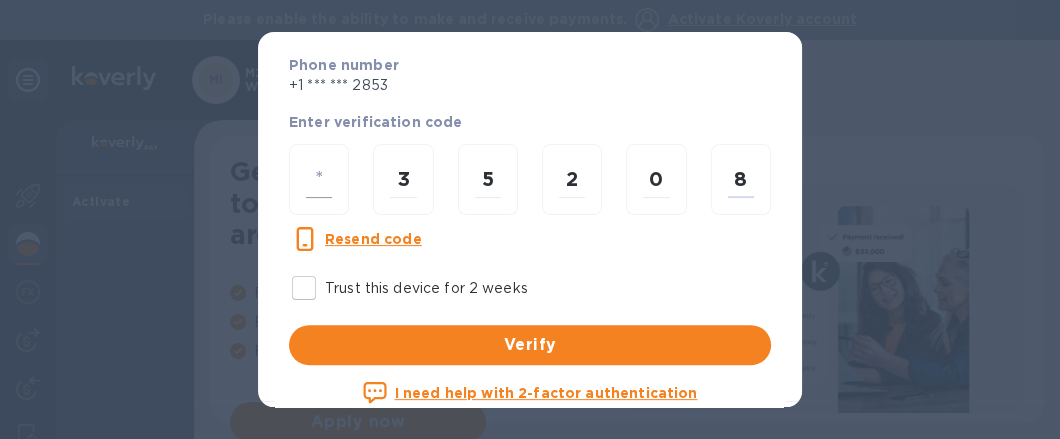 type on "8" 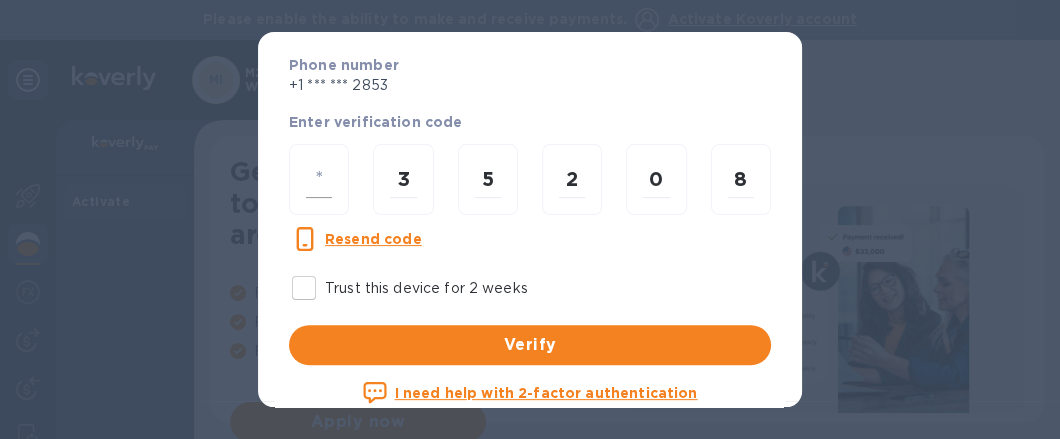 click at bounding box center (319, 179) 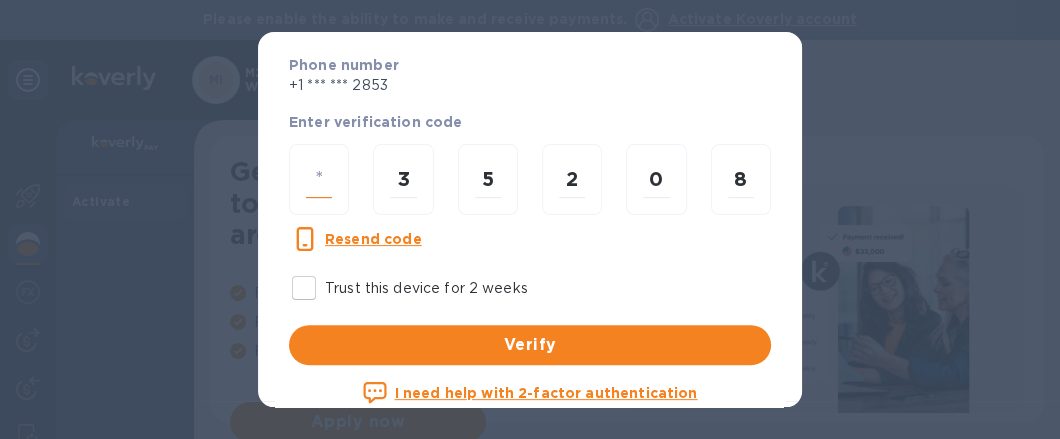 type on "3" 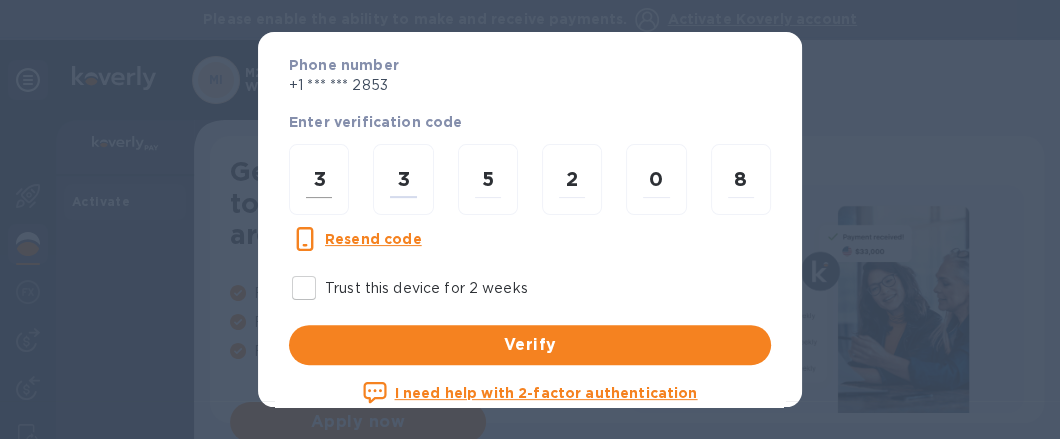 type 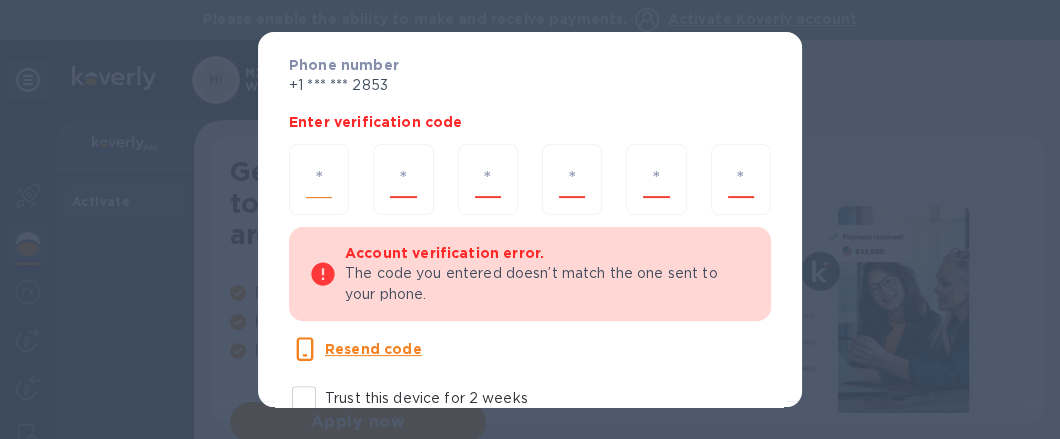type on "5" 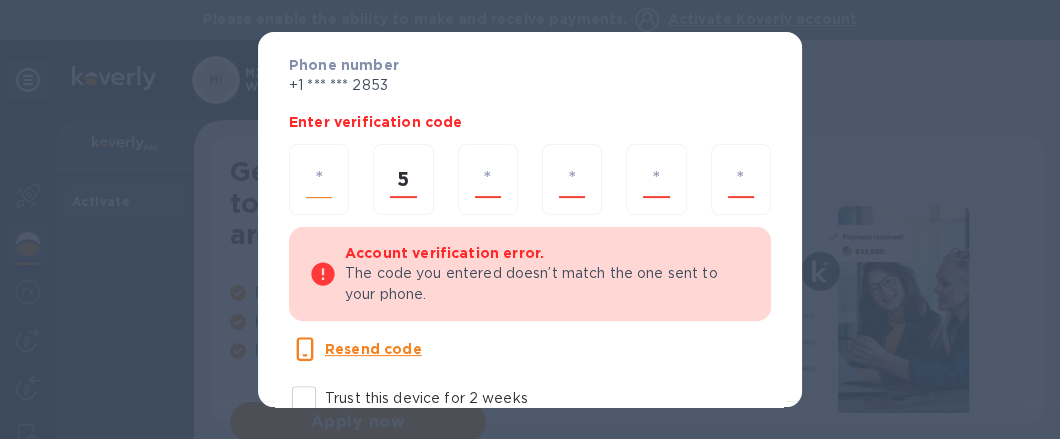 type on "2" 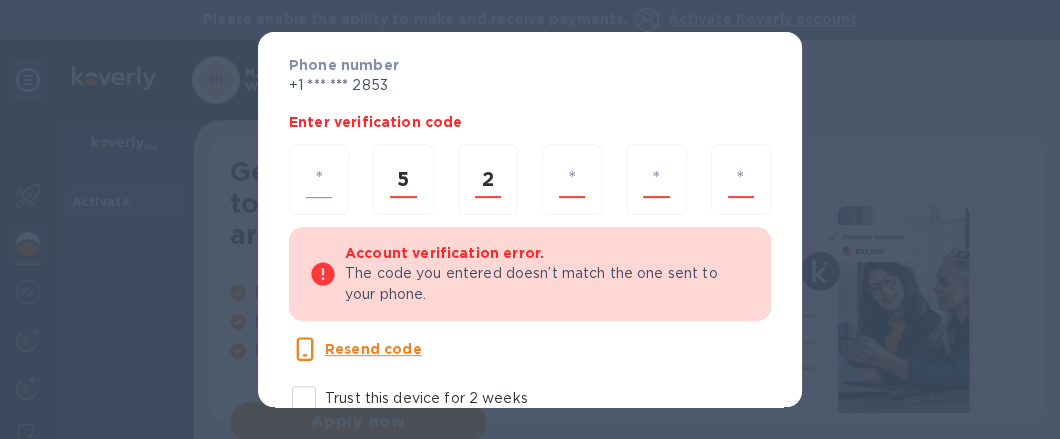click at bounding box center [319, 179] 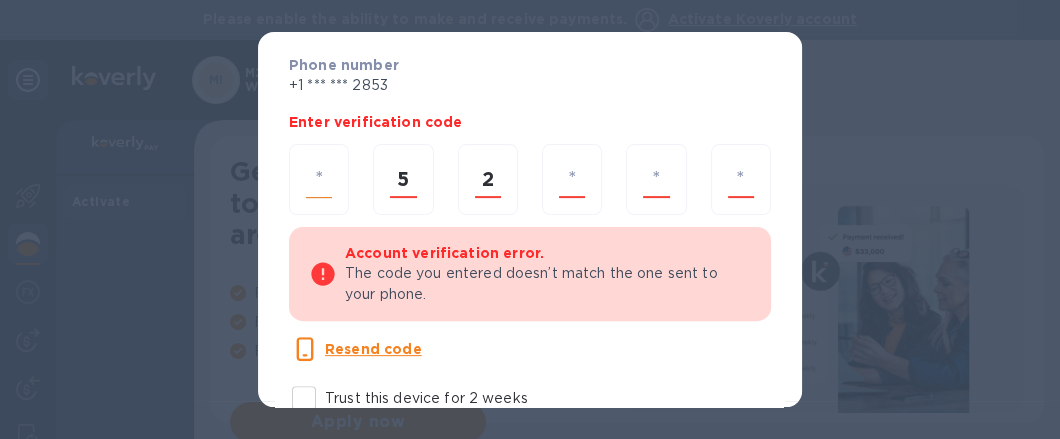 type on "3" 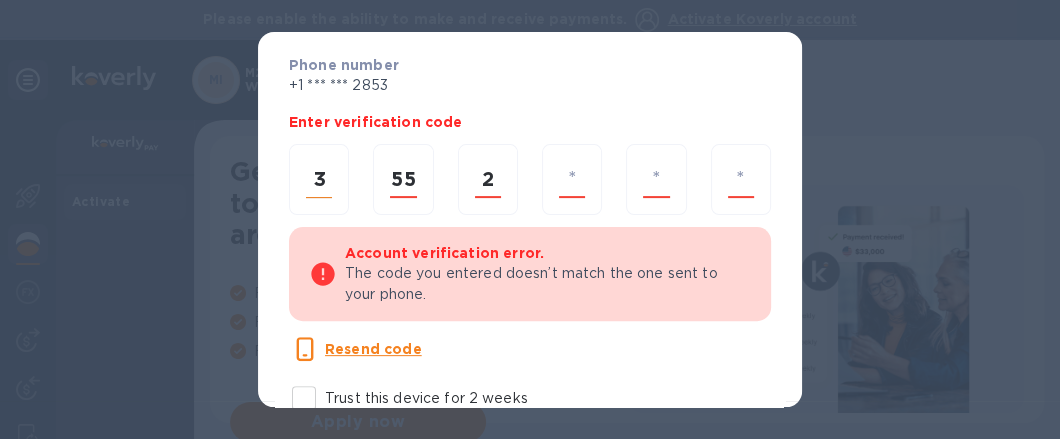 type on "5" 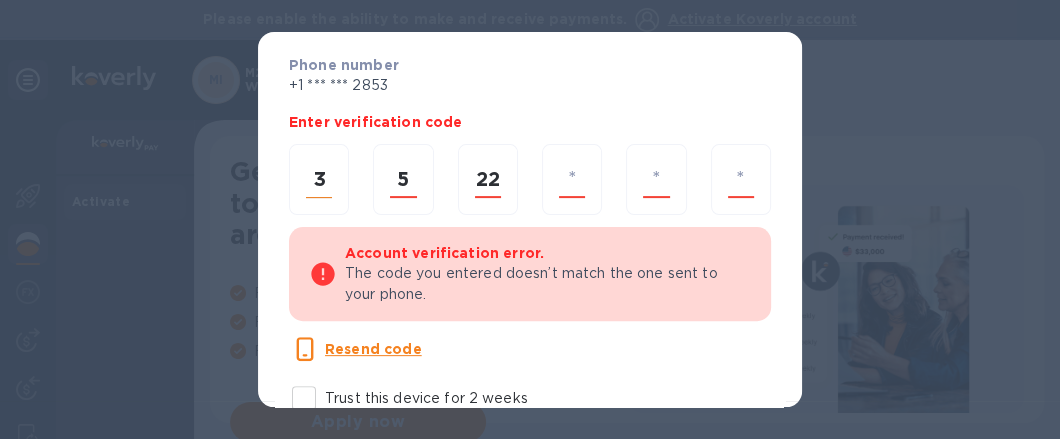 type on "2" 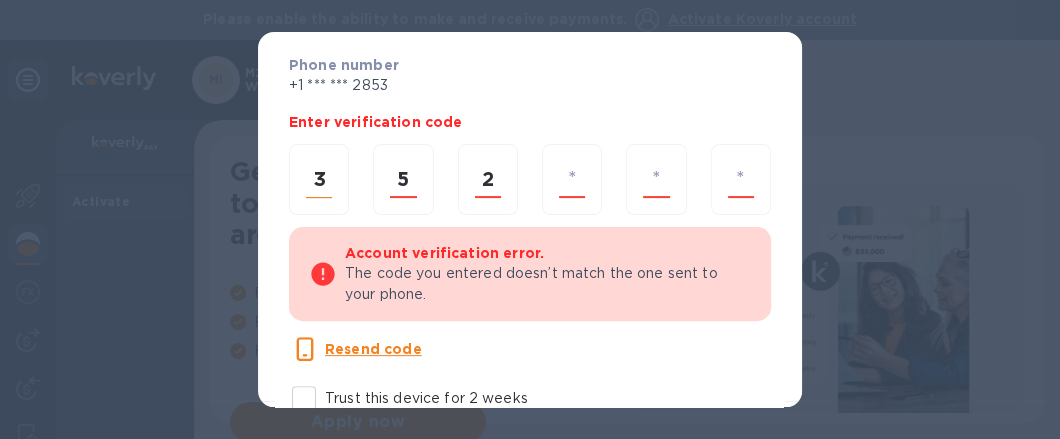 type on "0" 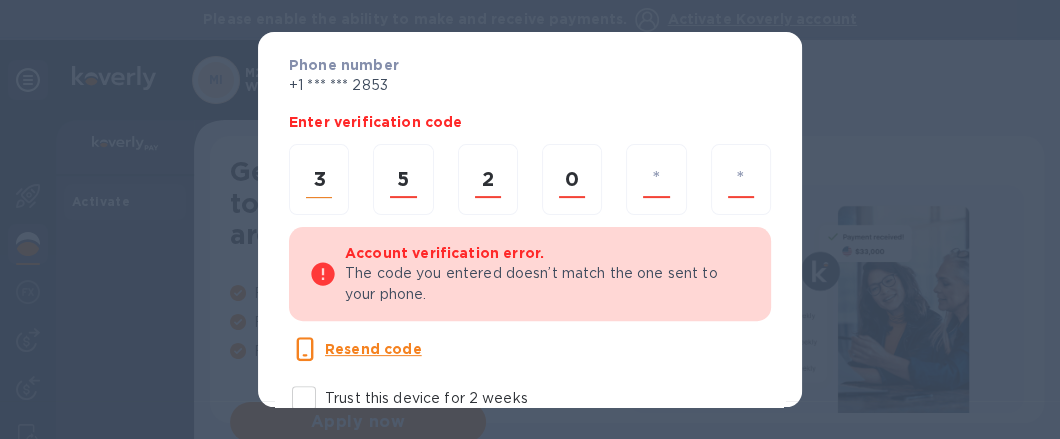 type on "6" 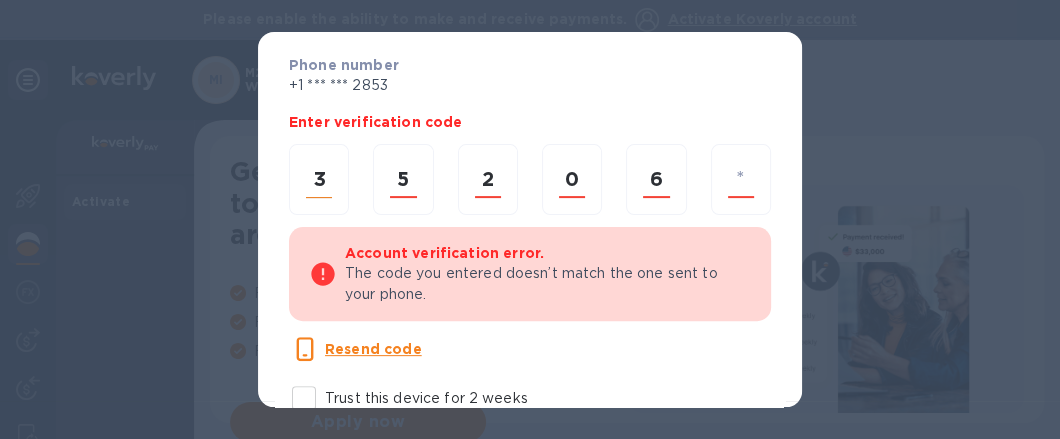 type on "8" 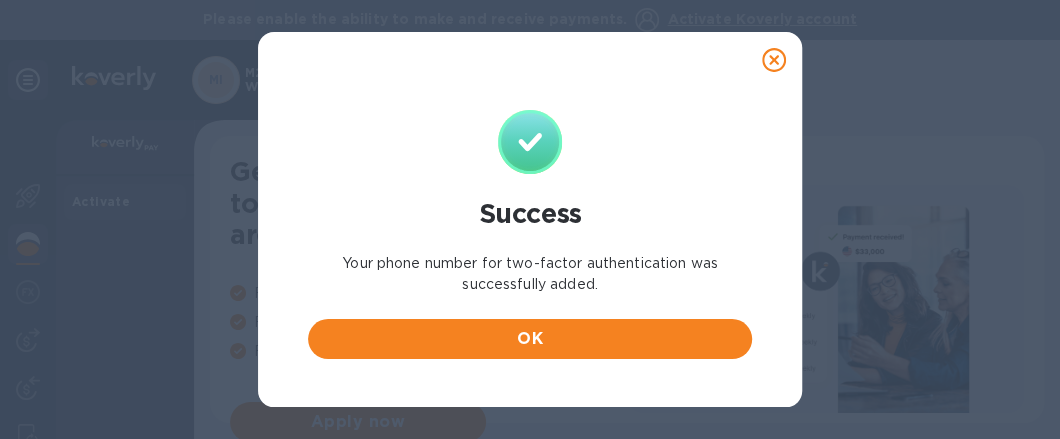 scroll, scrollTop: 0, scrollLeft: 0, axis: both 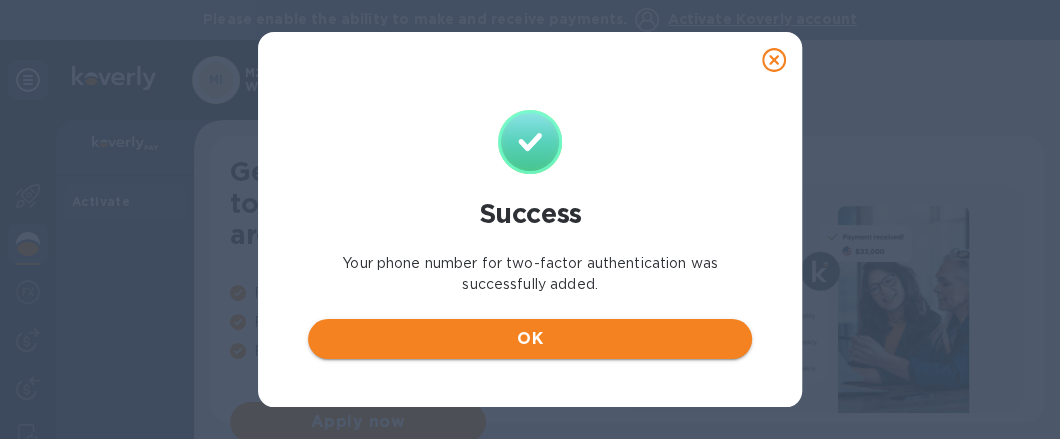 click on "OK" at bounding box center (530, 339) 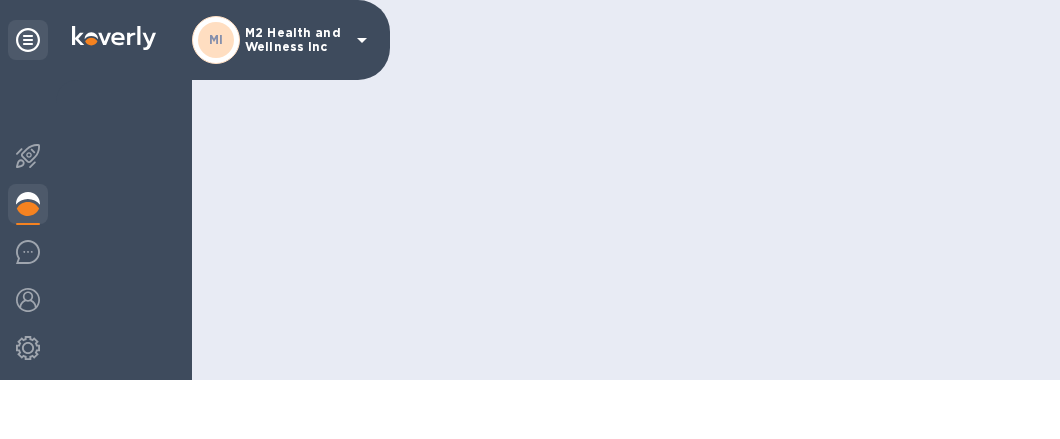 scroll, scrollTop: 0, scrollLeft: 0, axis: both 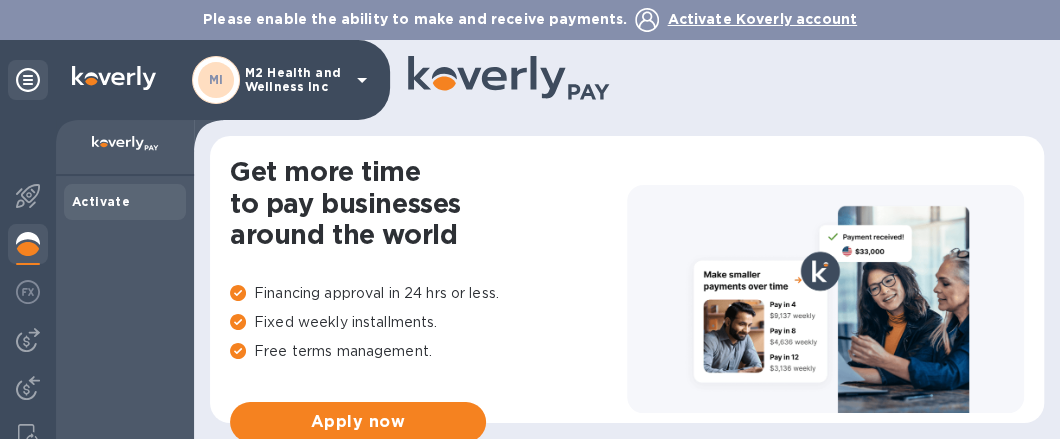 click on "Activate" at bounding box center [101, 201] 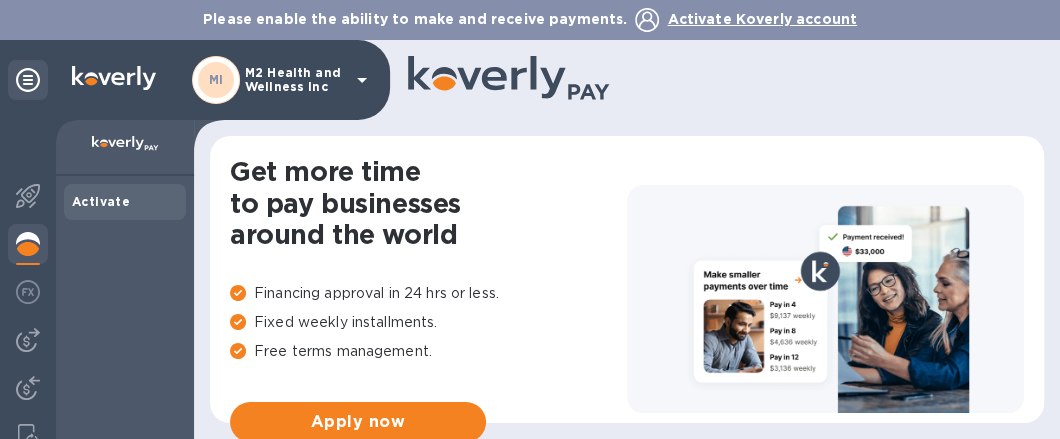 scroll, scrollTop: 200, scrollLeft: 0, axis: vertical 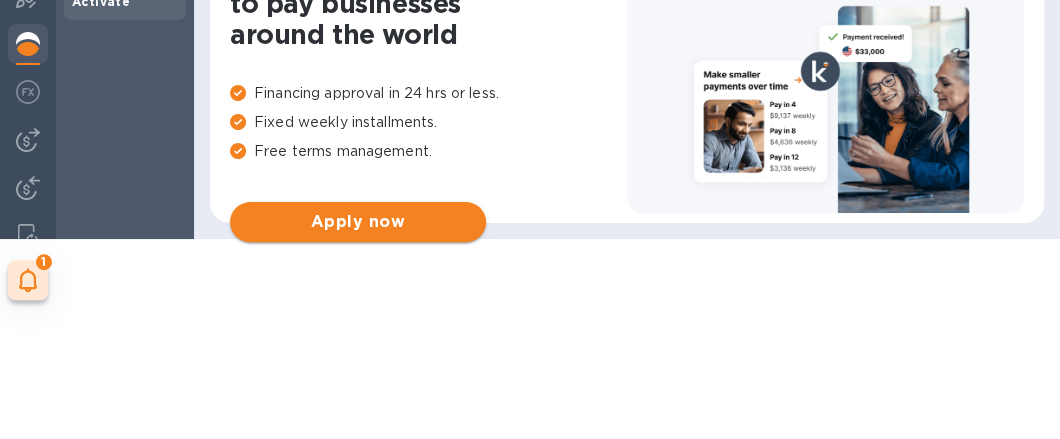 click on "Apply now" at bounding box center [358, 222] 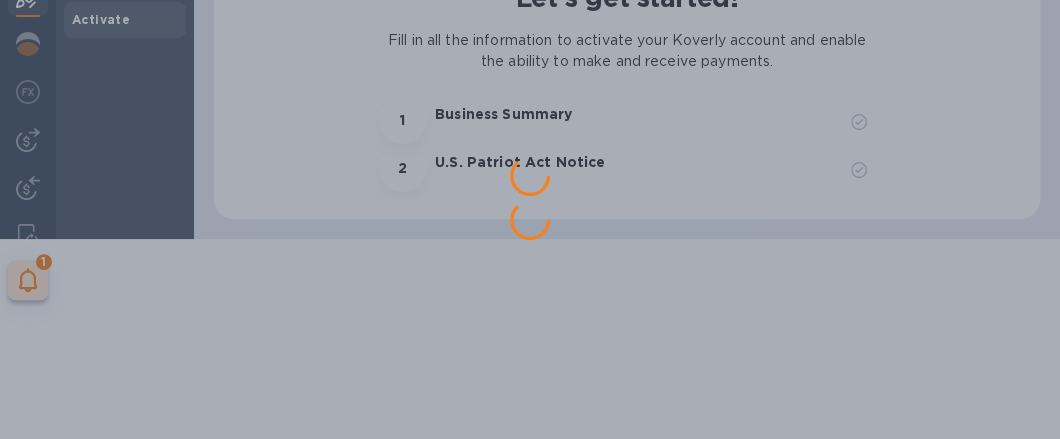 scroll, scrollTop: 0, scrollLeft: 0, axis: both 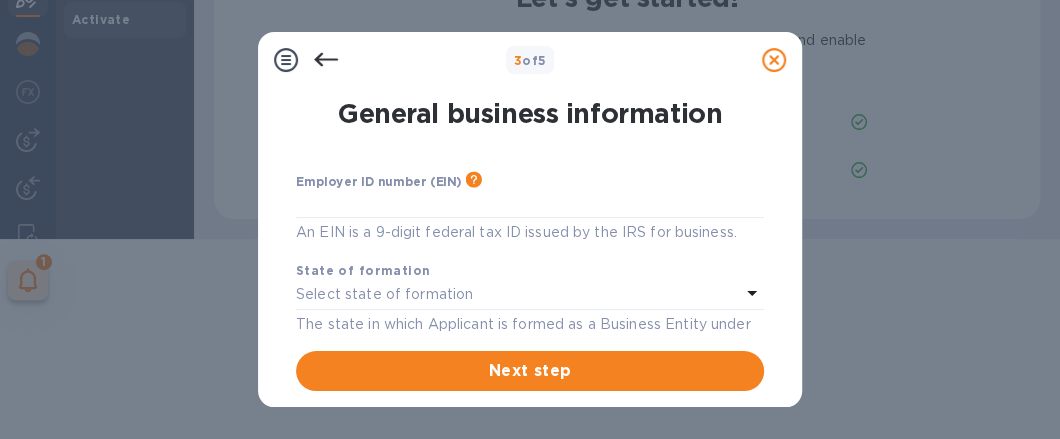 click on "Employer ID number (EIN) Please make sure it matches the information on your SS-4 form issued by the IRS when the company was formed." at bounding box center [387, 181] 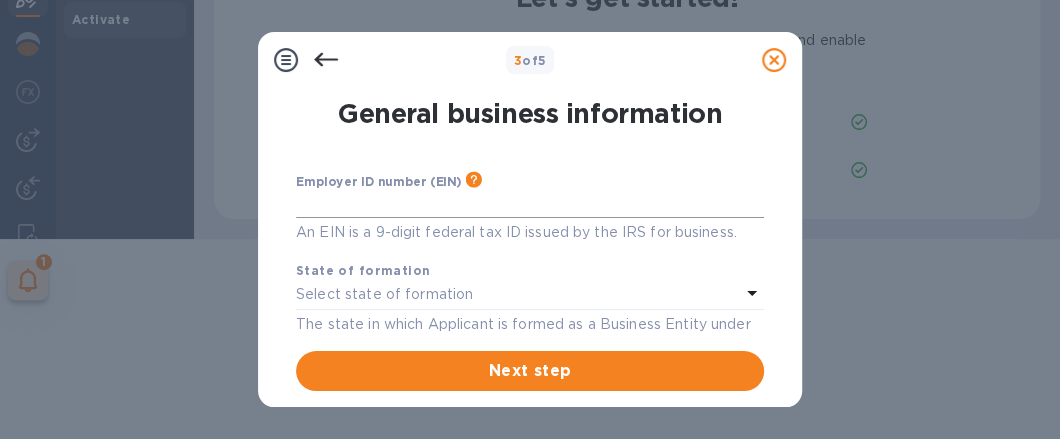 click at bounding box center (530, 203) 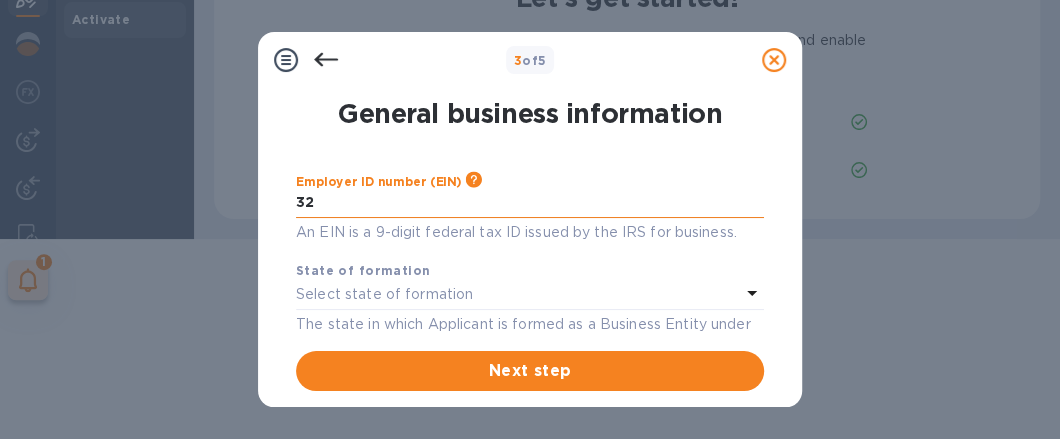 type on "3" 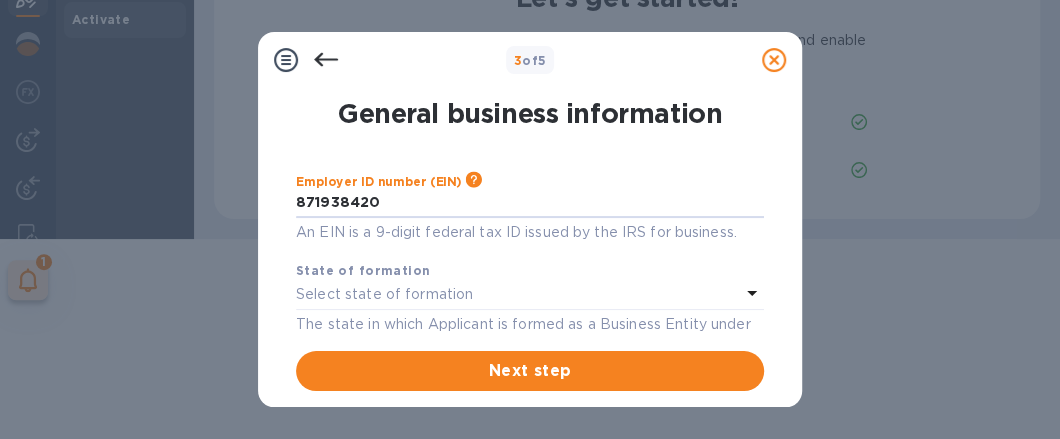 type on "***20" 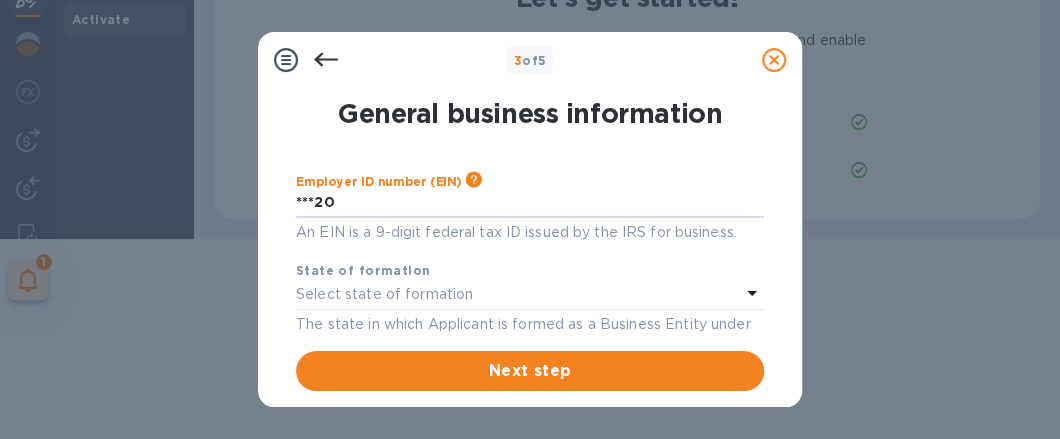click on "Select state of formation" at bounding box center (384, 294) 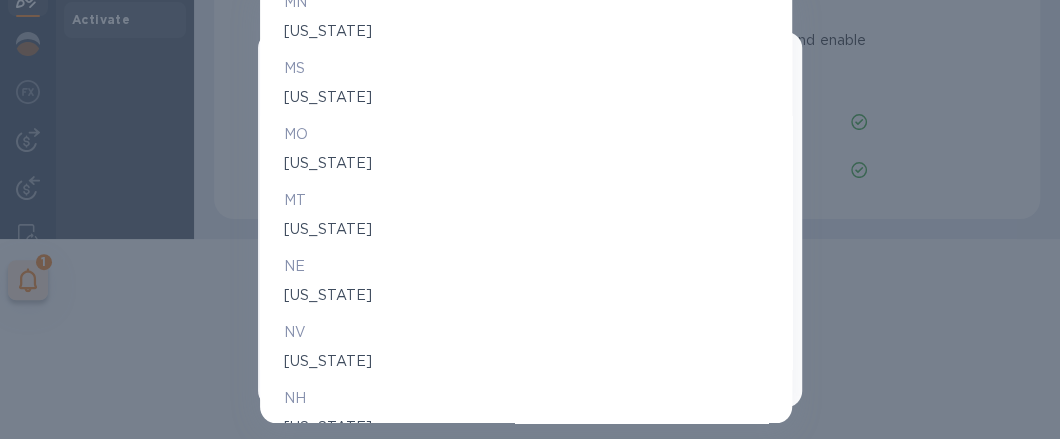 scroll, scrollTop: 2200, scrollLeft: 0, axis: vertical 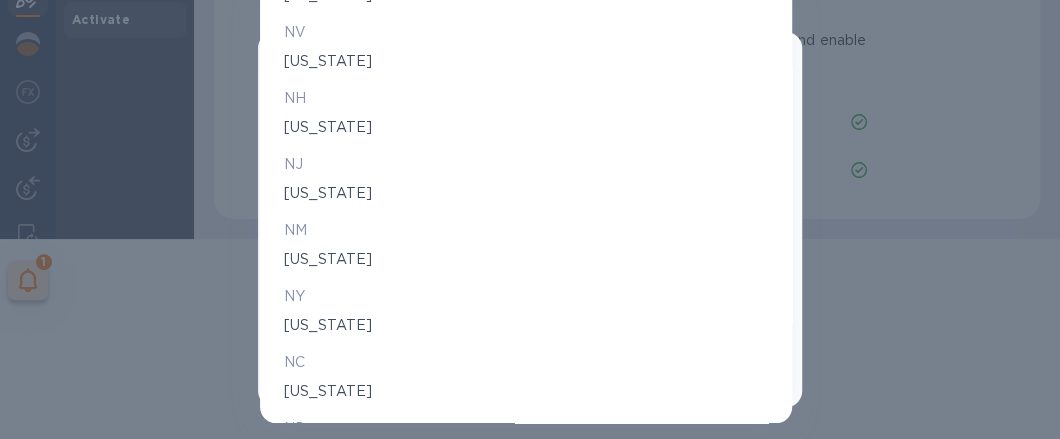 click on "[US_STATE]" at bounding box center (526, 193) 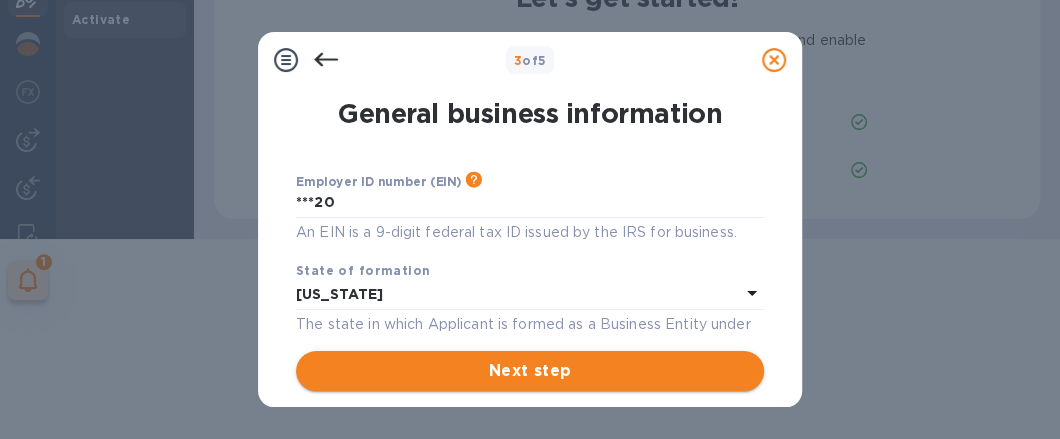 click on "Next step" at bounding box center (530, 371) 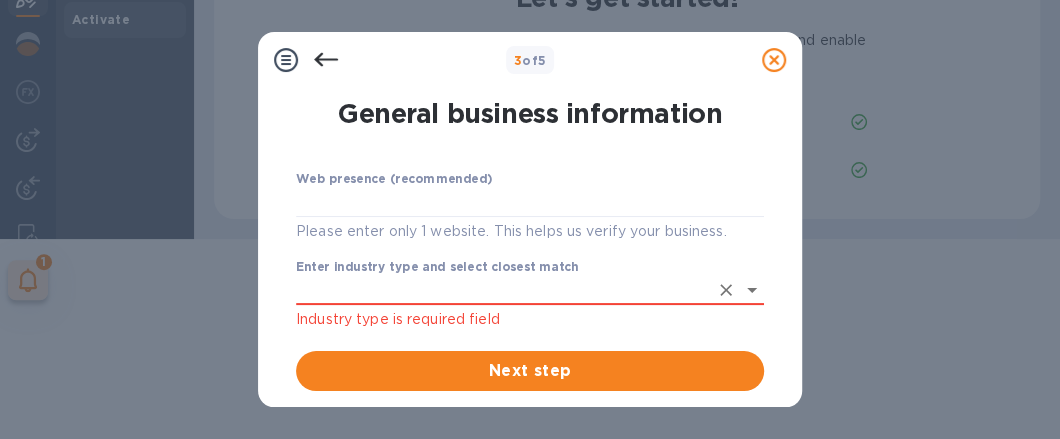 scroll, scrollTop: 100, scrollLeft: 0, axis: vertical 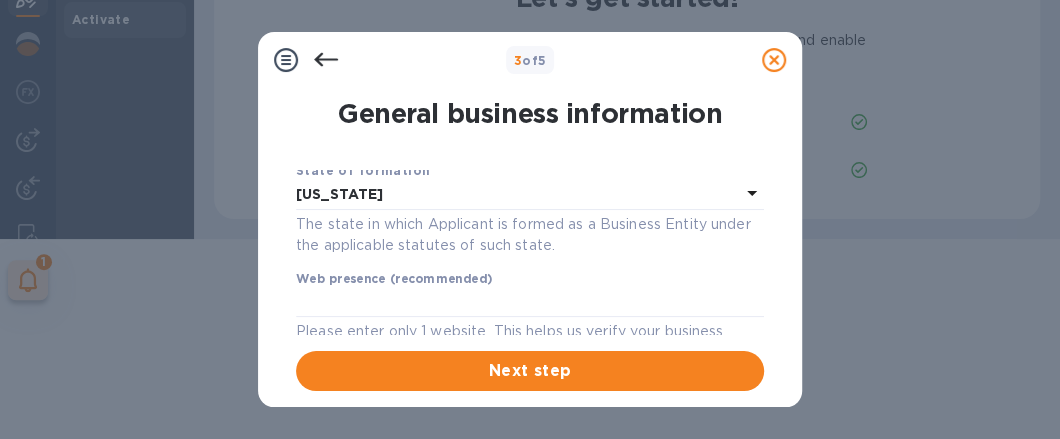 click on "Web presence (recommended)" at bounding box center (394, 279) 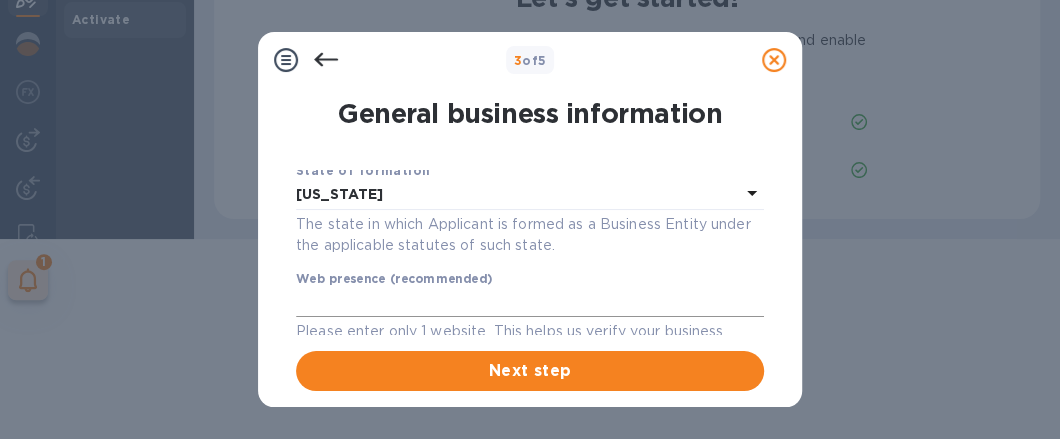 click at bounding box center (530, 303) 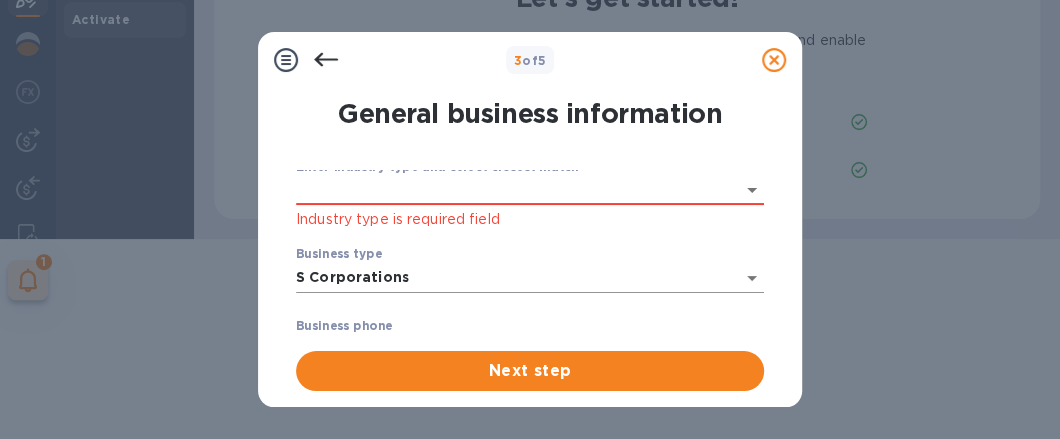 scroll, scrollTop: 200, scrollLeft: 0, axis: vertical 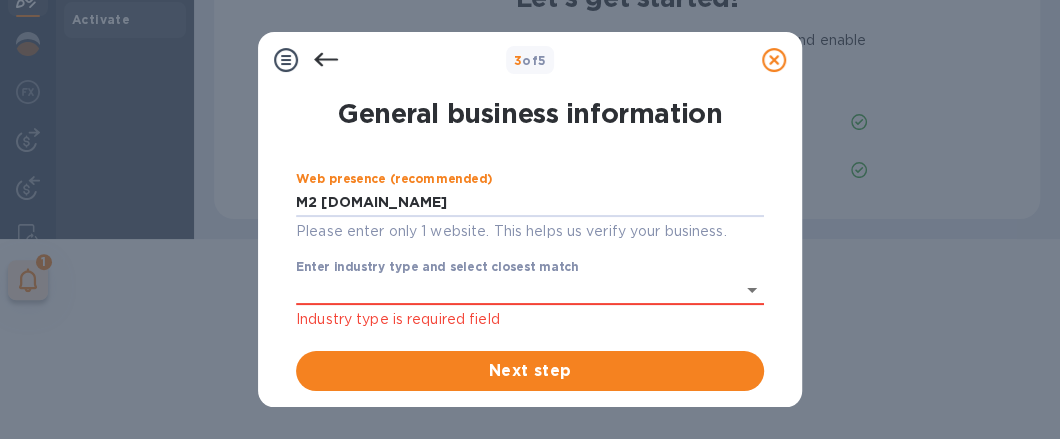 type on "M2 [DOMAIN_NAME]" 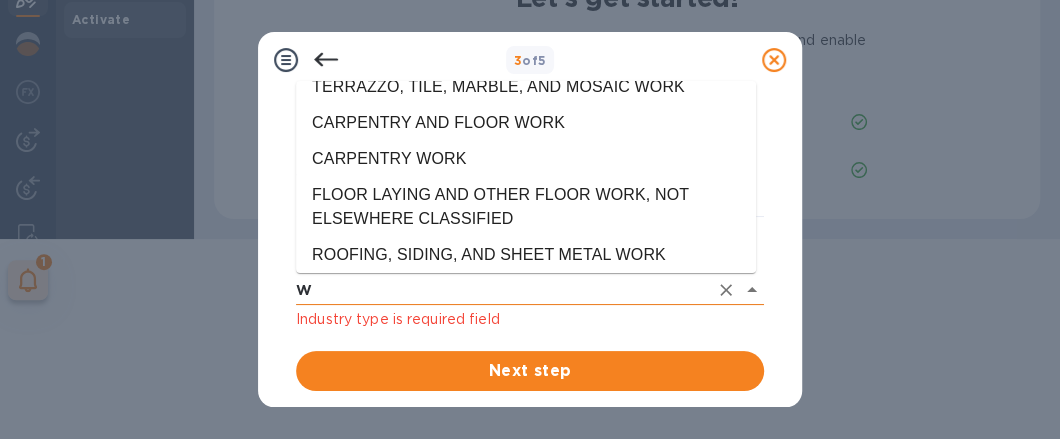scroll, scrollTop: 0, scrollLeft: 0, axis: both 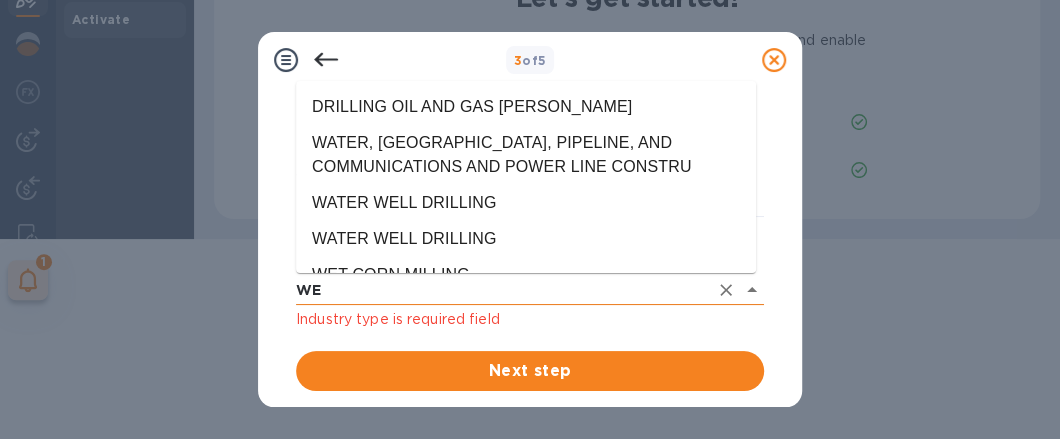 type on "W" 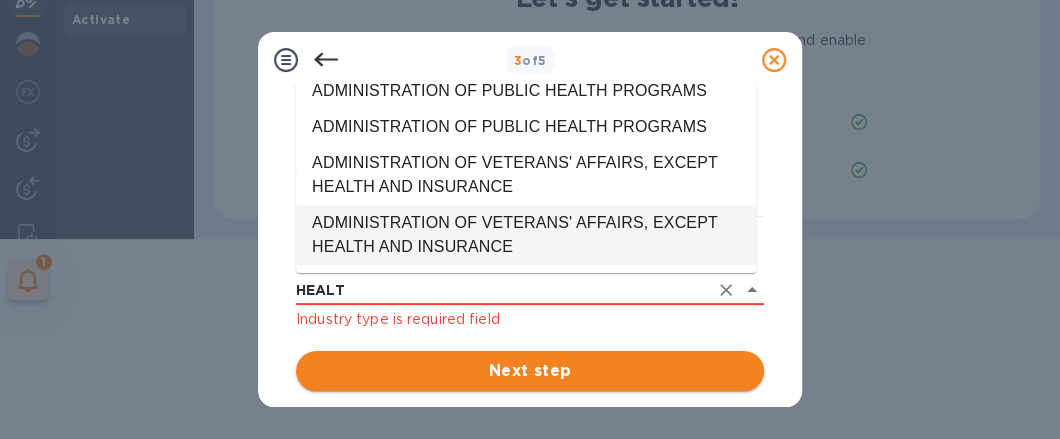 scroll, scrollTop: 0, scrollLeft: 0, axis: both 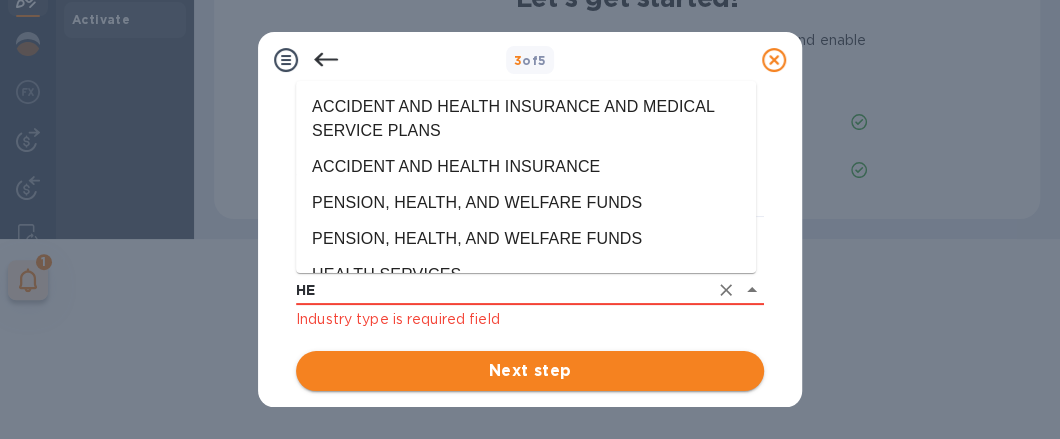 type on "H" 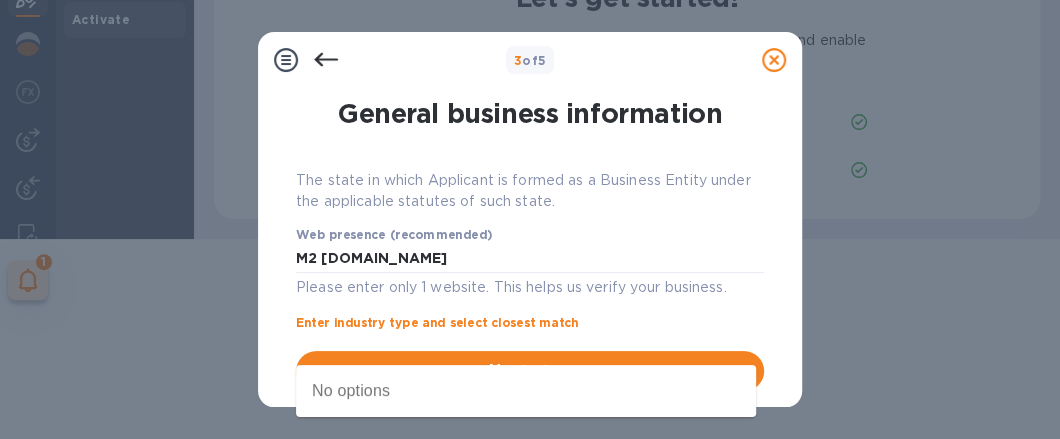 scroll, scrollTop: 244, scrollLeft: 0, axis: vertical 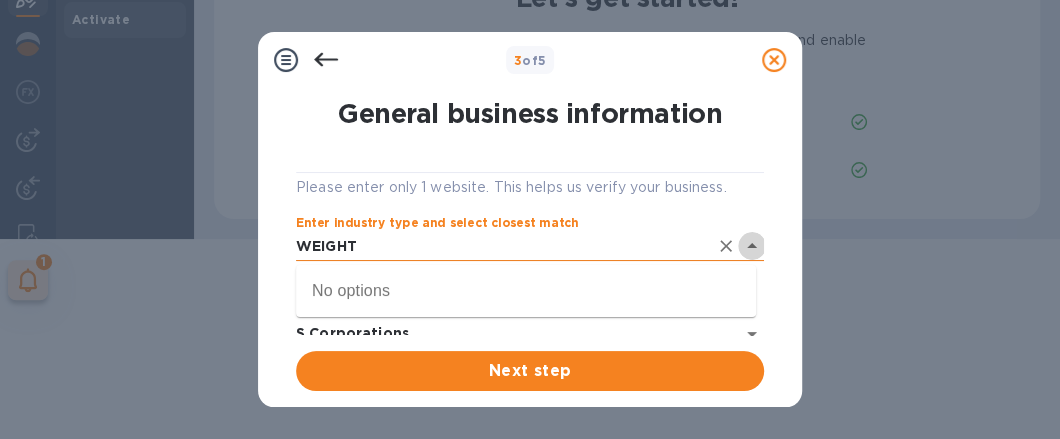 click 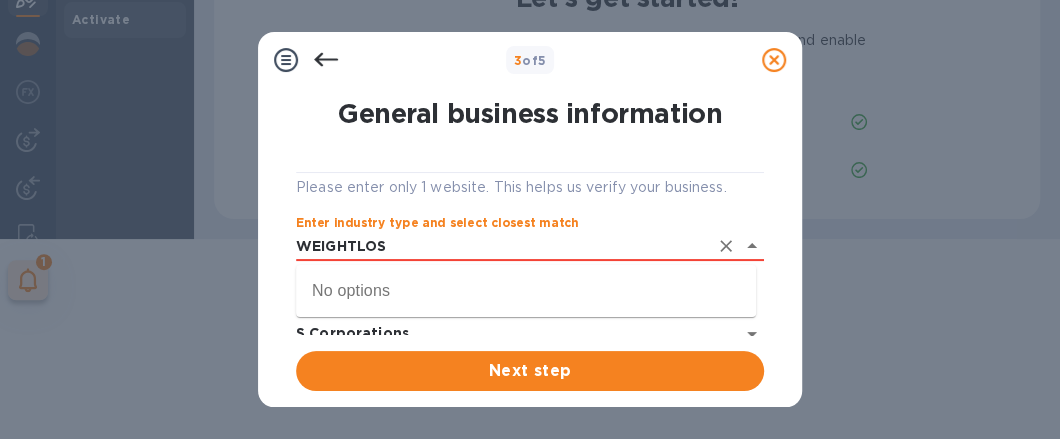 type on "WEIGHTLOSS" 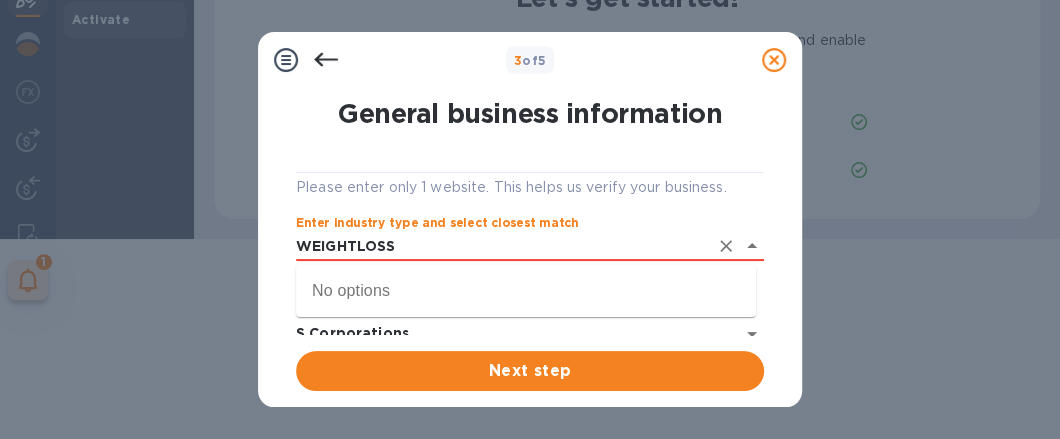 drag, startPoint x: 420, startPoint y: 247, endPoint x: 155, endPoint y: 247, distance: 265 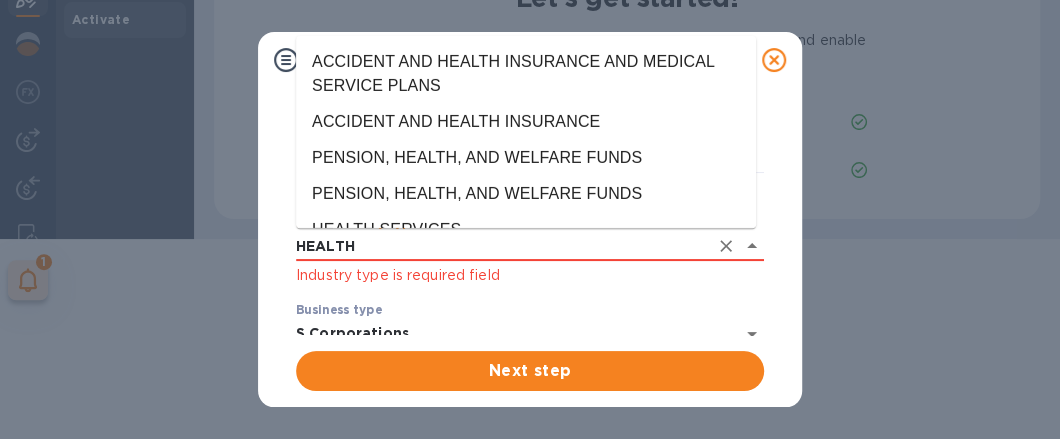 scroll, scrollTop: 300, scrollLeft: 0, axis: vertical 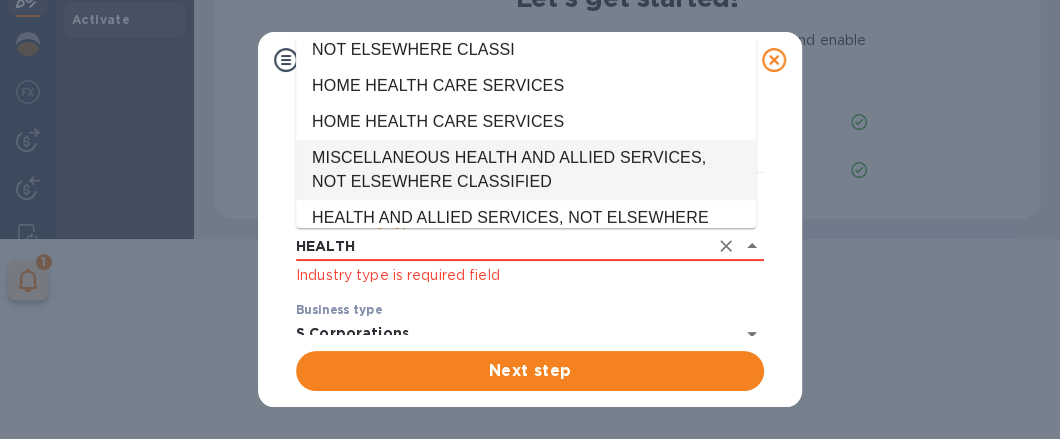 click on "MISCELLANEOUS HEALTH AND ALLIED SERVICES, NOT ELSEWHERE CLASSIFIED" at bounding box center [526, 170] 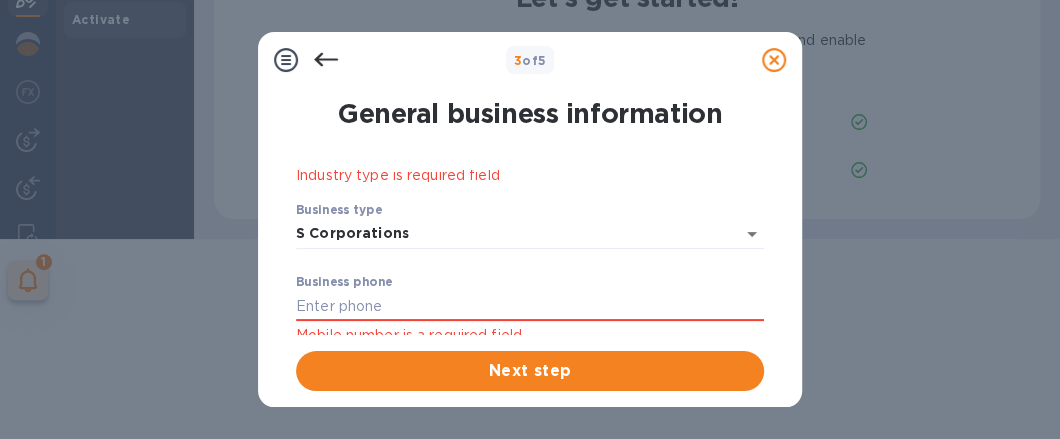 scroll, scrollTop: 444, scrollLeft: 0, axis: vertical 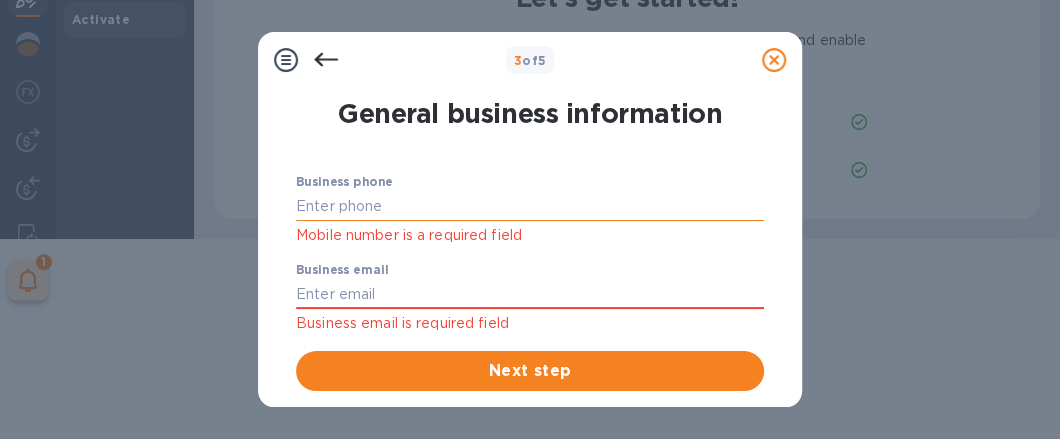 type on "MISCELLANEOUS HEALTH AND ALLIED SERVICES, NOT ELSEWHERE CLASSIFIED" 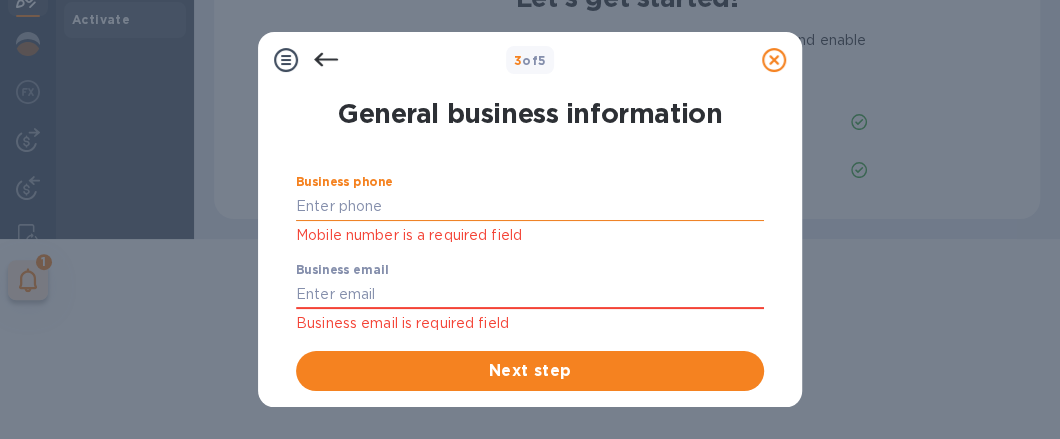 click at bounding box center (530, 206) 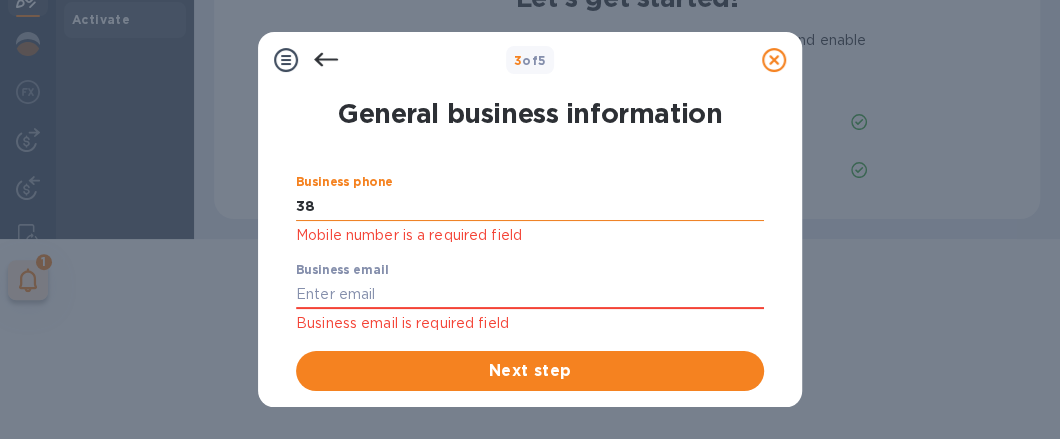 type on "3" 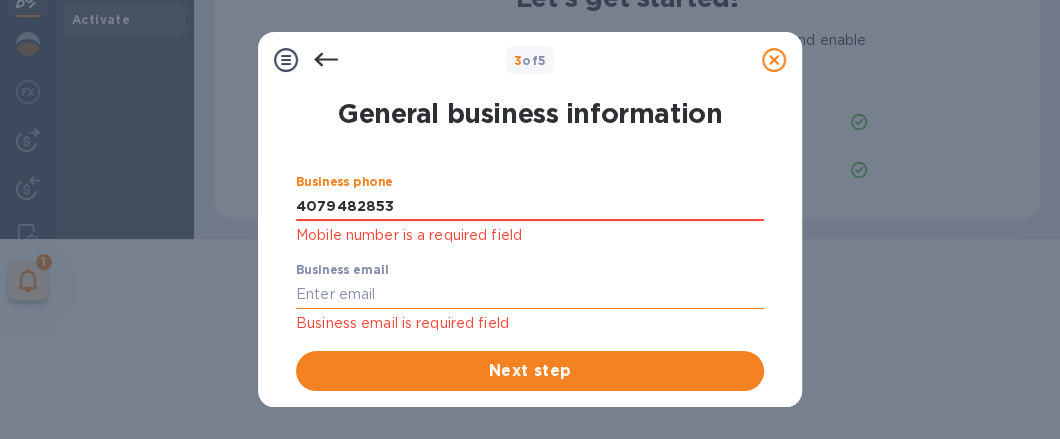 type on "4079482853" 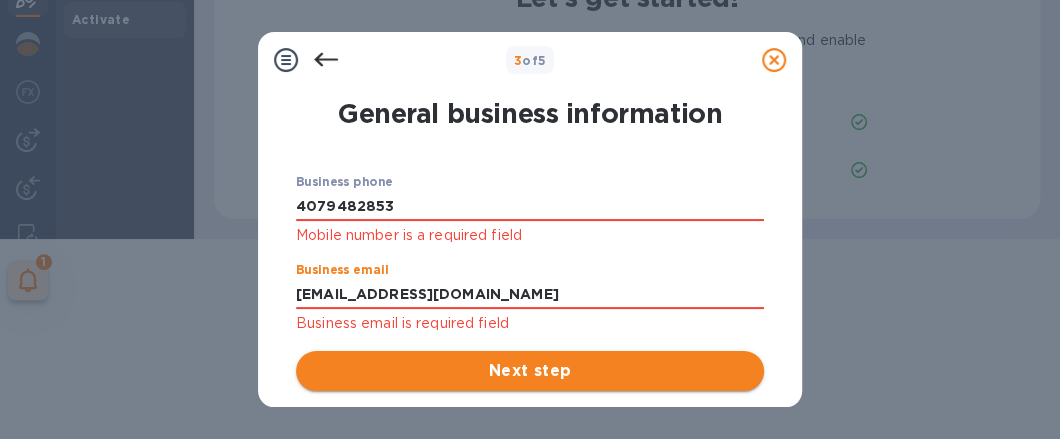 type on "[EMAIL_ADDRESS][DOMAIN_NAME]" 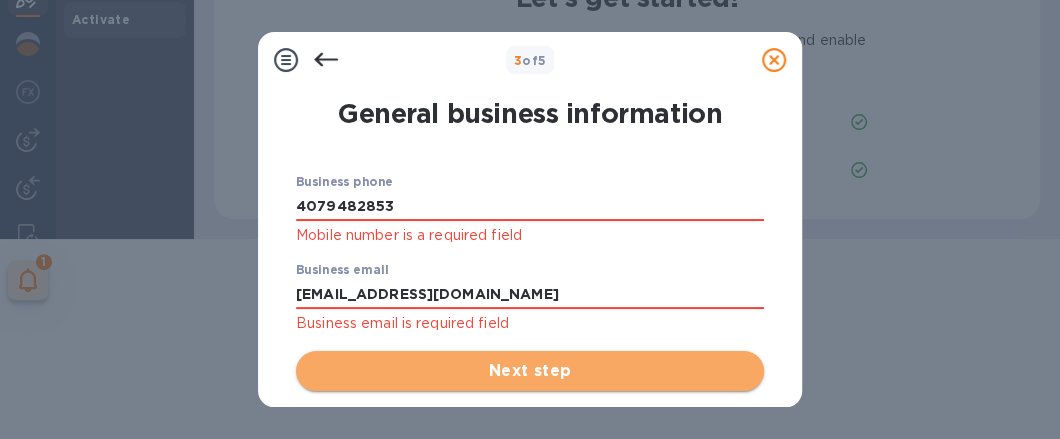 click on "Next step" at bounding box center [530, 371] 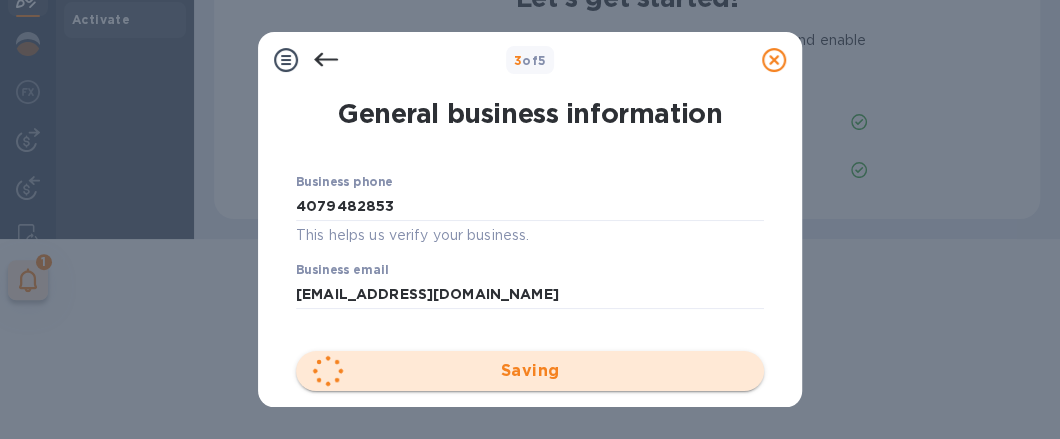 scroll, scrollTop: 427, scrollLeft: 0, axis: vertical 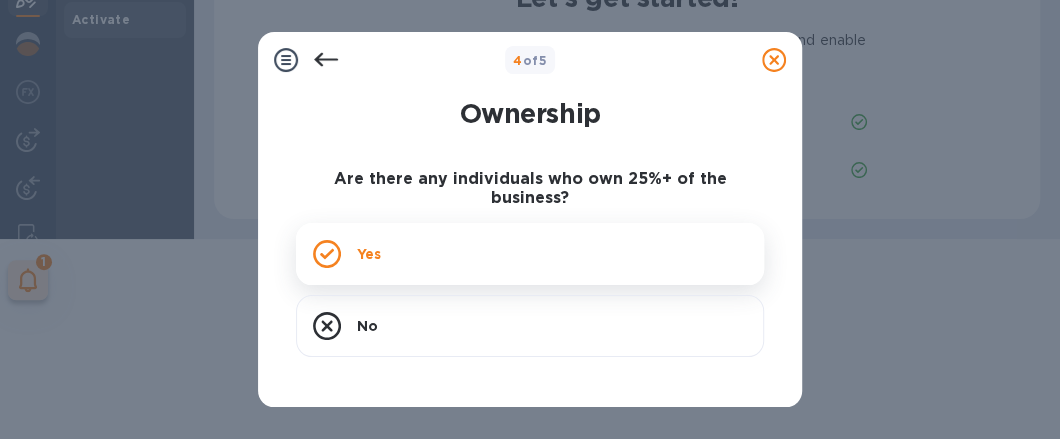 click on "Yes" at bounding box center [369, 254] 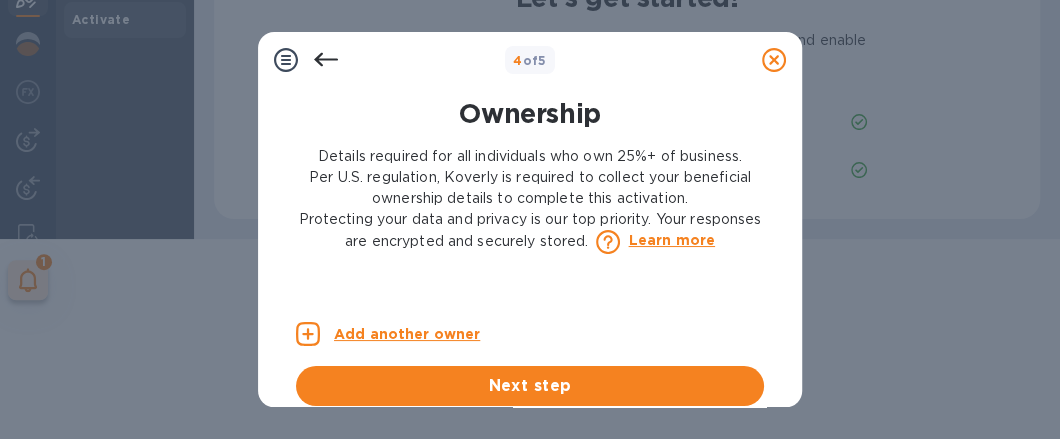 scroll, scrollTop: 14, scrollLeft: 0, axis: vertical 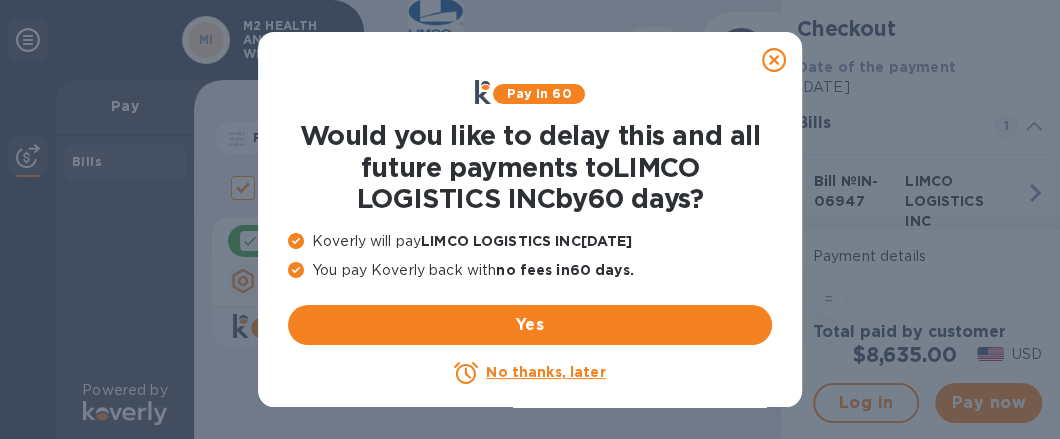 click 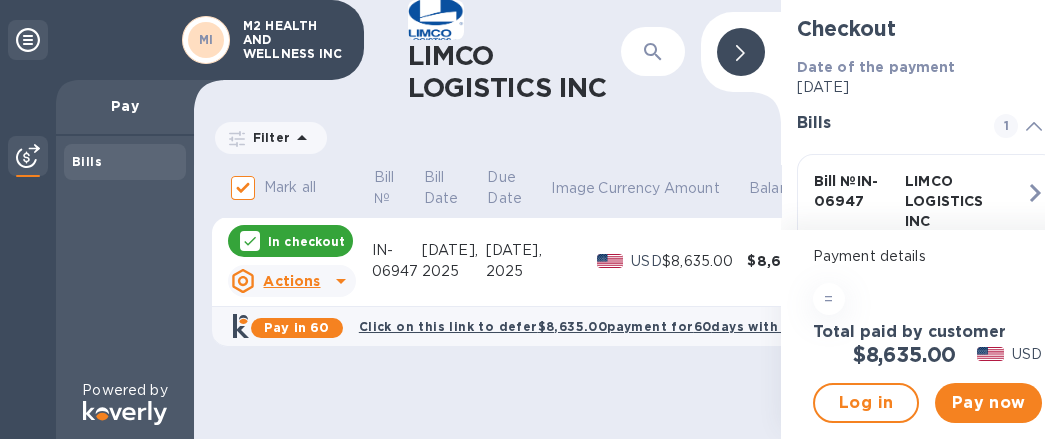 scroll, scrollTop: 14, scrollLeft: 0, axis: vertical 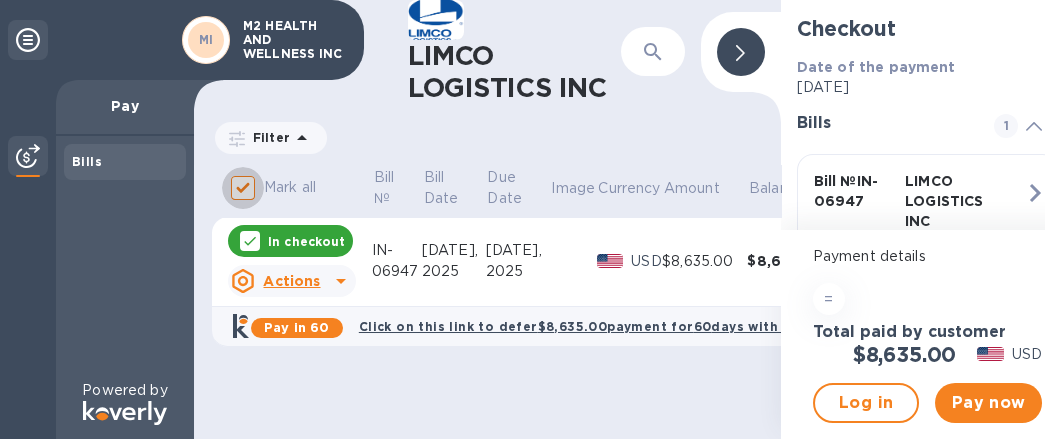 click on "Mark all" at bounding box center [243, 188] 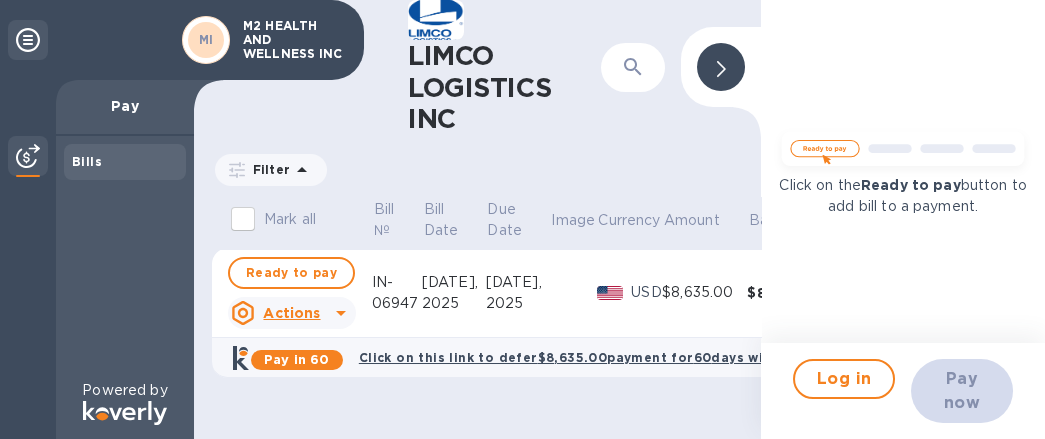 scroll, scrollTop: 0, scrollLeft: 0, axis: both 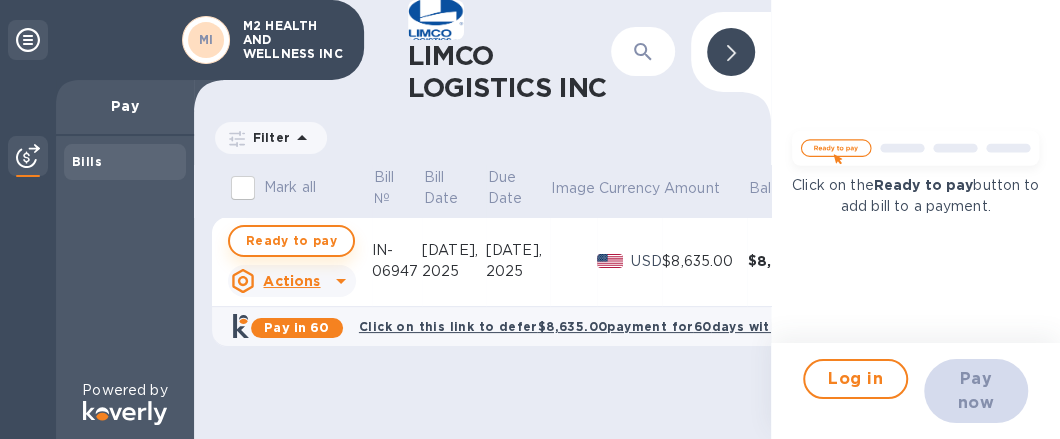 click on "Ready to pay" at bounding box center [291, 241] 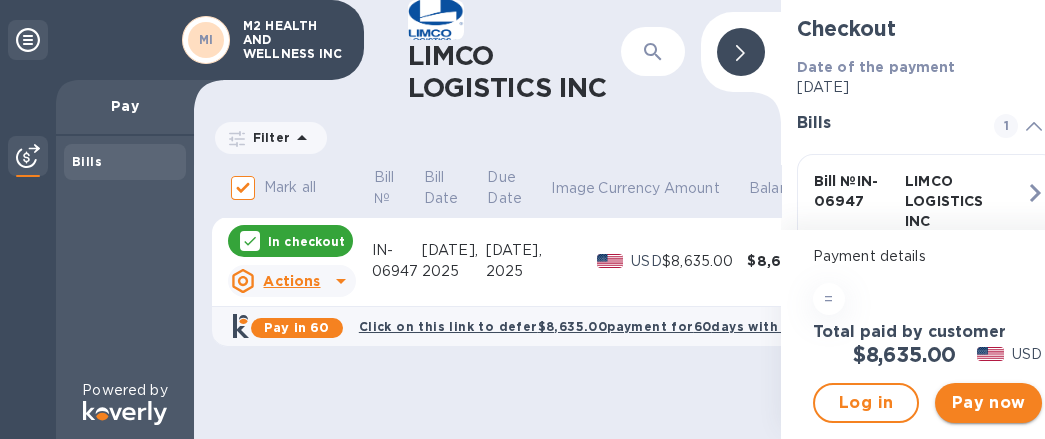 click on "Pay now" at bounding box center (988, 403) 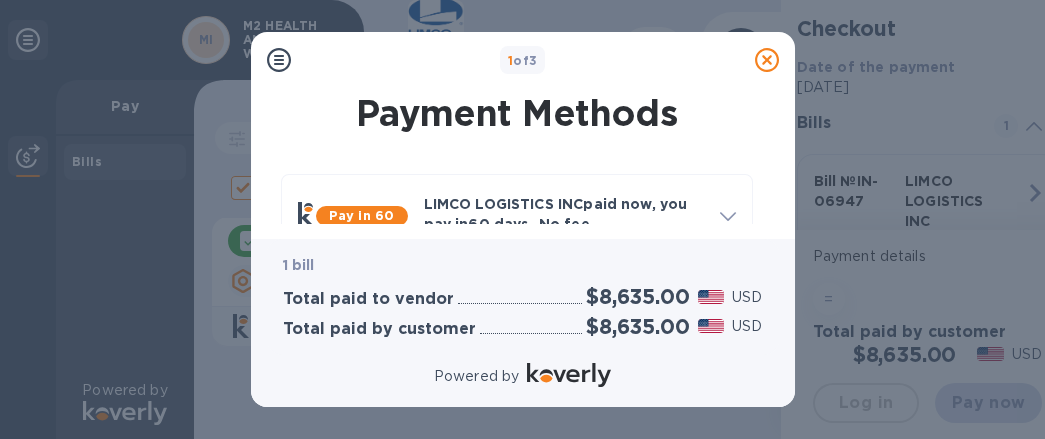 scroll, scrollTop: 14, scrollLeft: 0, axis: vertical 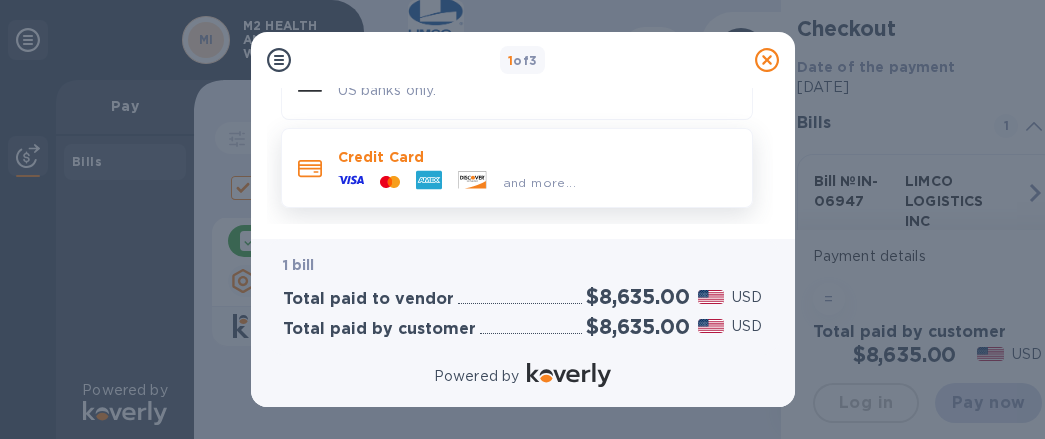 click on "Credit Card" at bounding box center [537, 157] 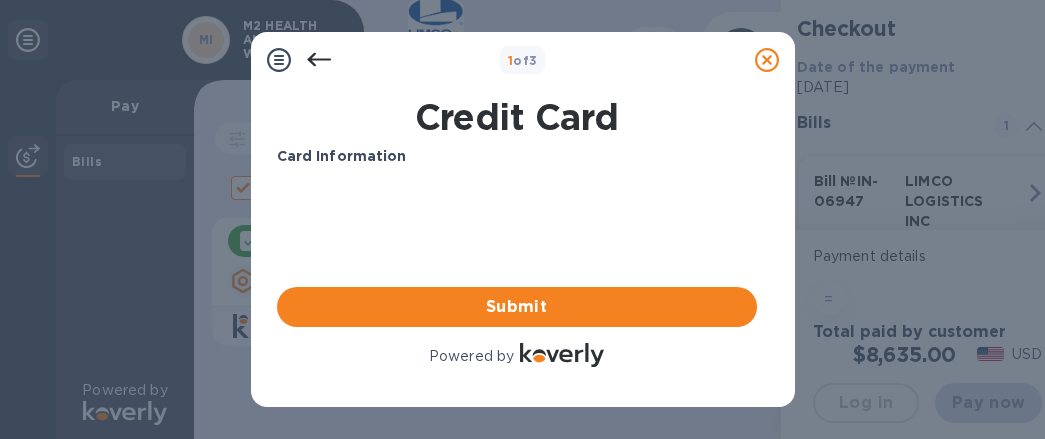 scroll, scrollTop: 0, scrollLeft: 0, axis: both 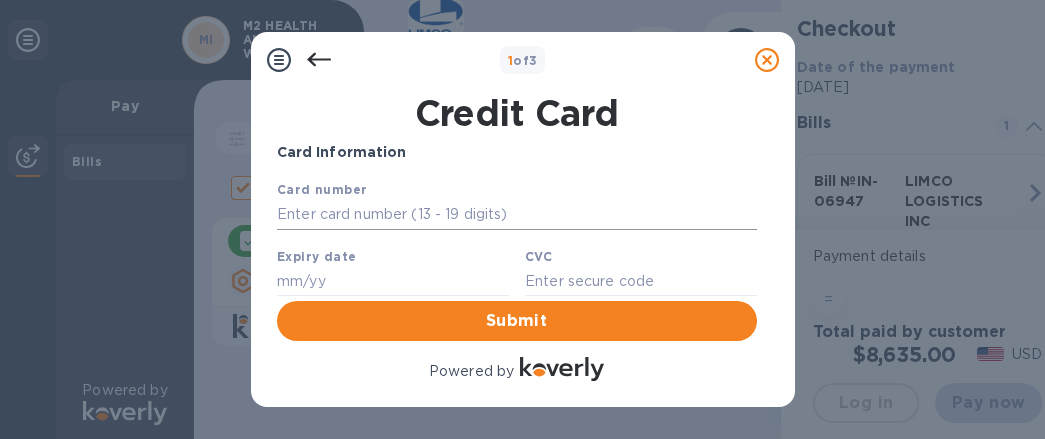 click at bounding box center (516, 215) 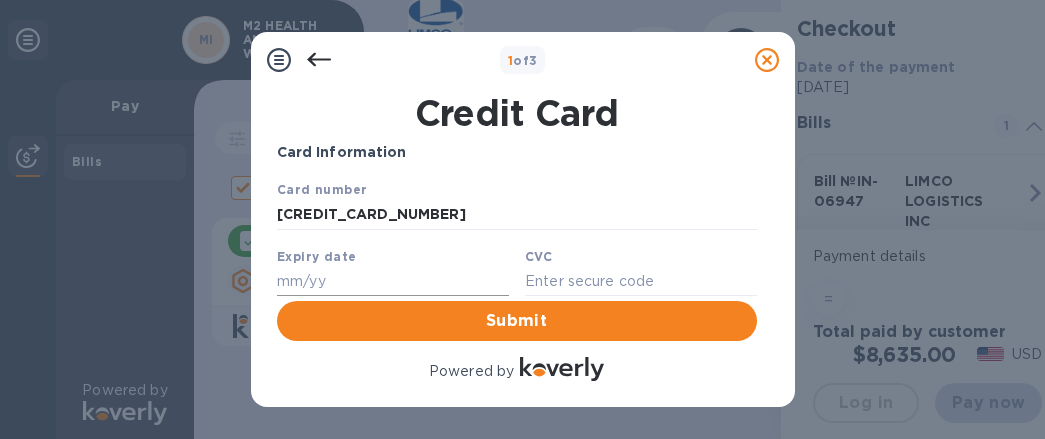 type on "5586 6807 0639 6447" 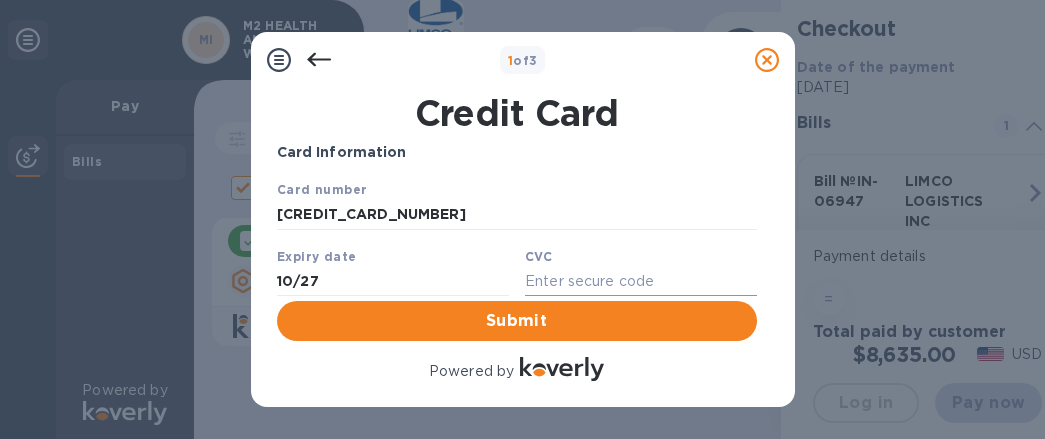 type on "10/27" 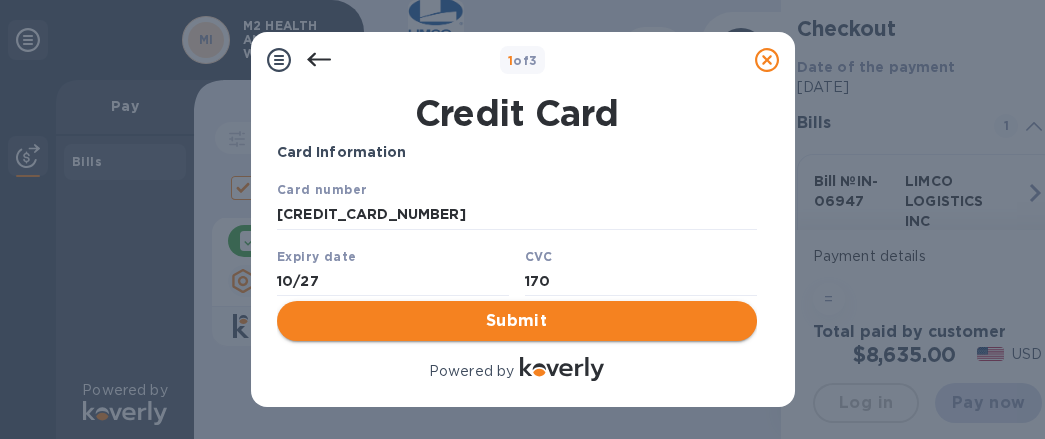 type on "170" 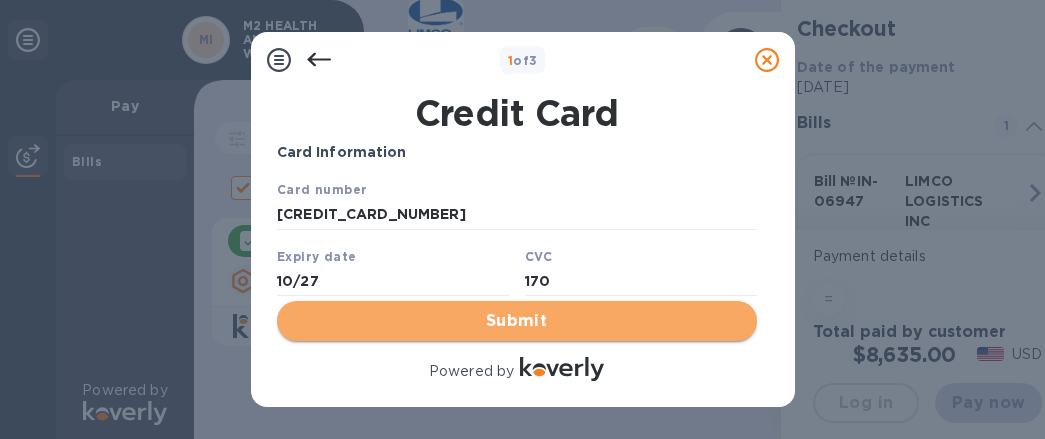 click on "Submit" at bounding box center (517, 321) 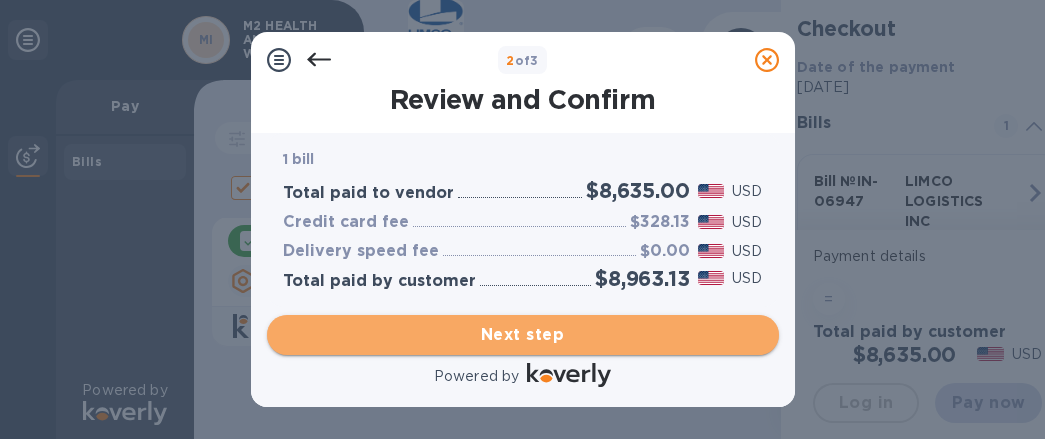 click on "Next step" at bounding box center (523, 335) 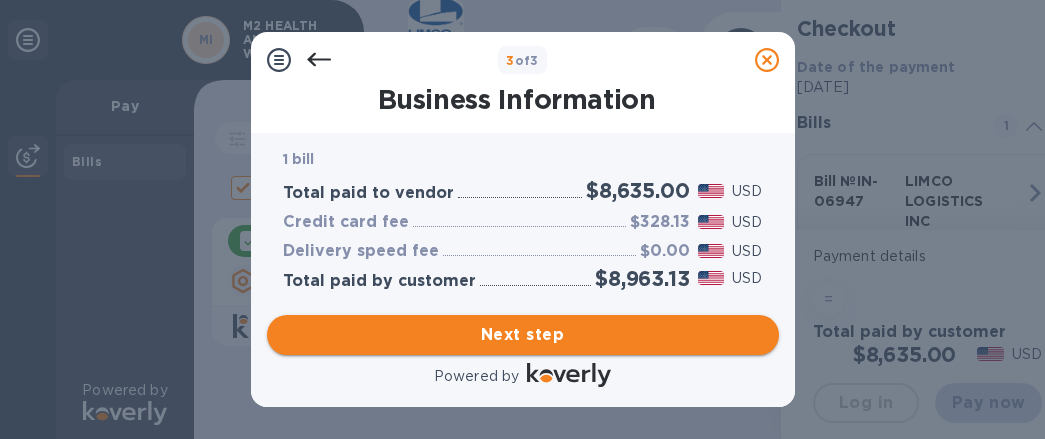 type on "United States" 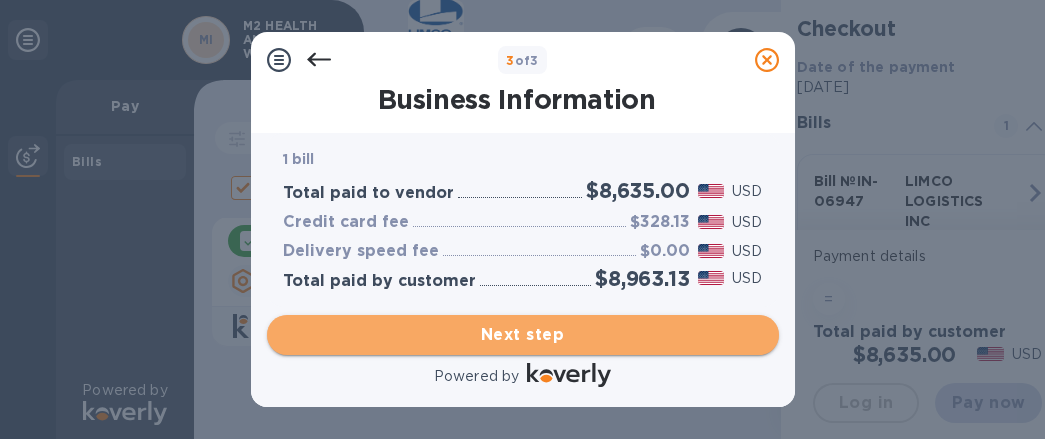 click on "Next step" at bounding box center [523, 335] 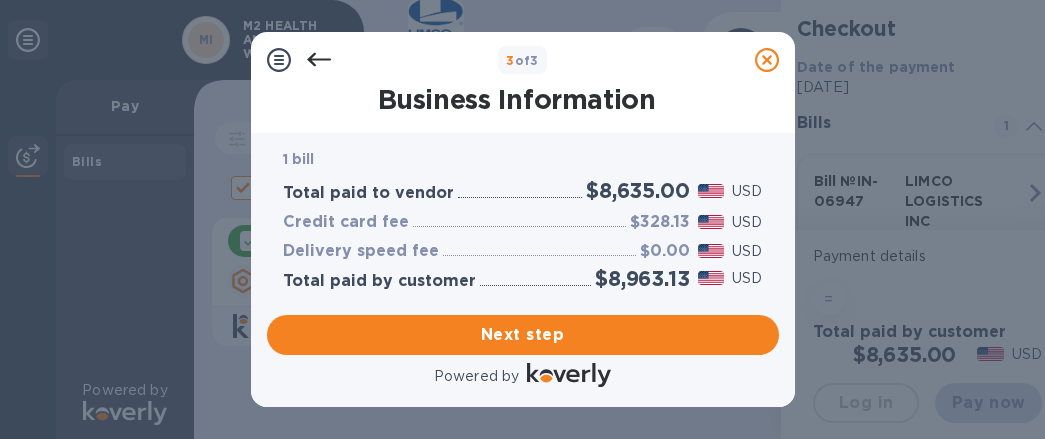 click on "$8,963.13" at bounding box center (642, 278) 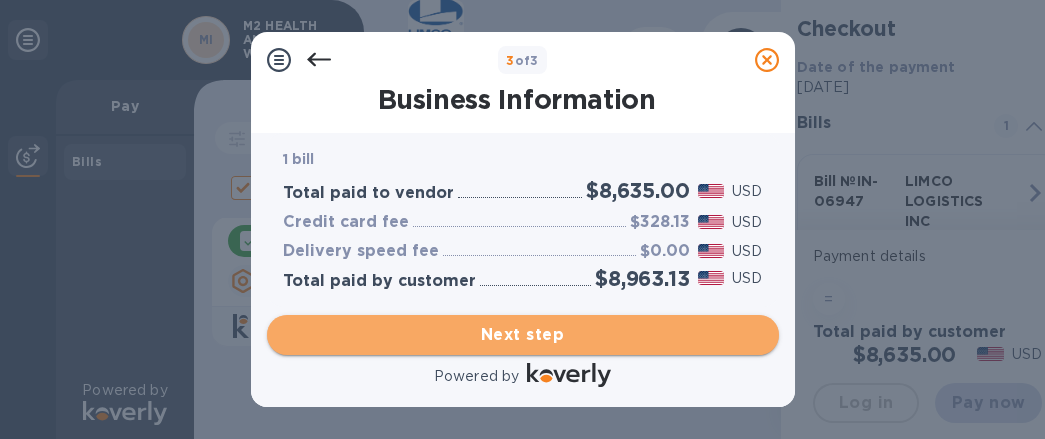click on "Next step" at bounding box center [523, 335] 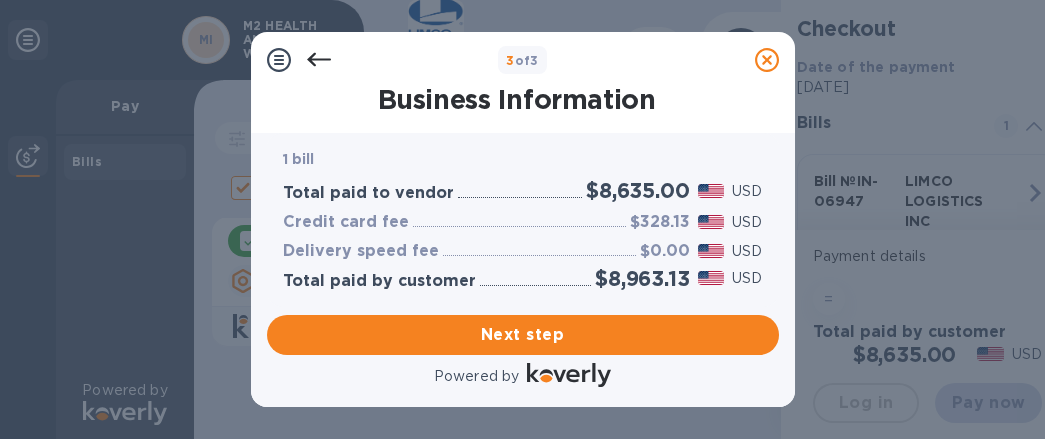 click on "1 bill" at bounding box center [299, 159] 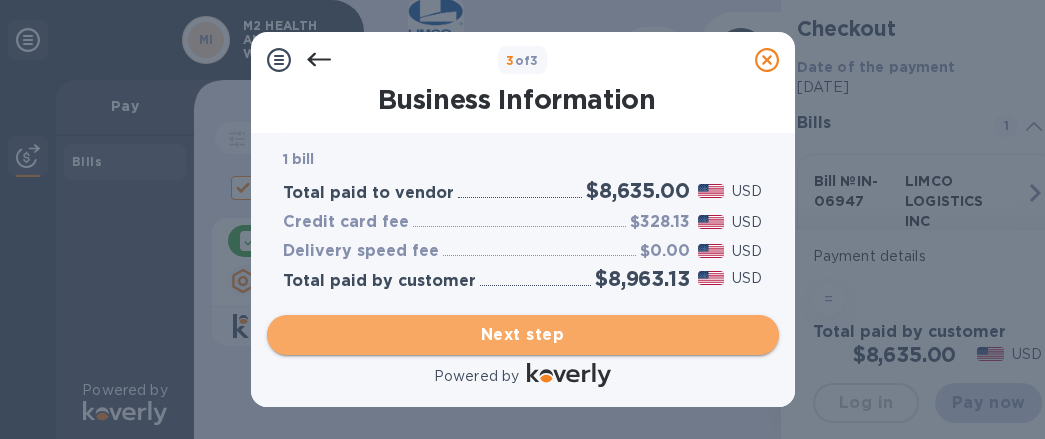 click on "Next step" at bounding box center (523, 335) 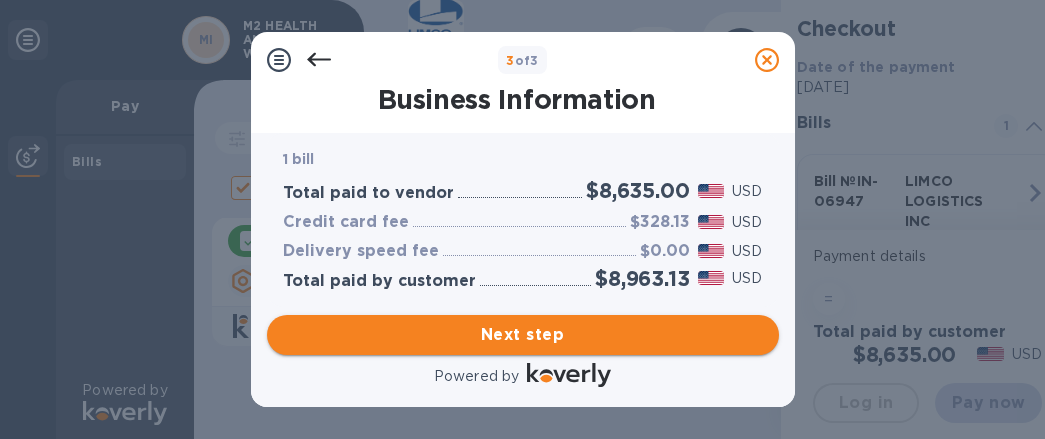 type 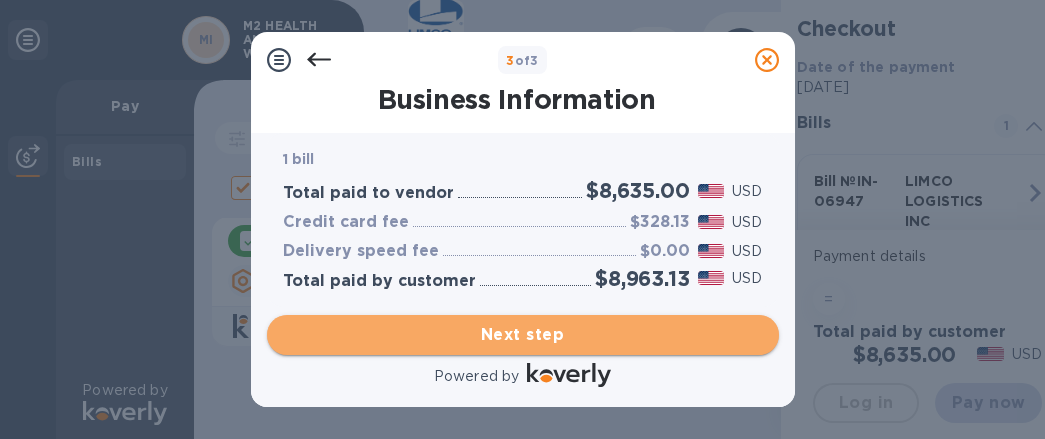 click on "Next step" at bounding box center [523, 335] 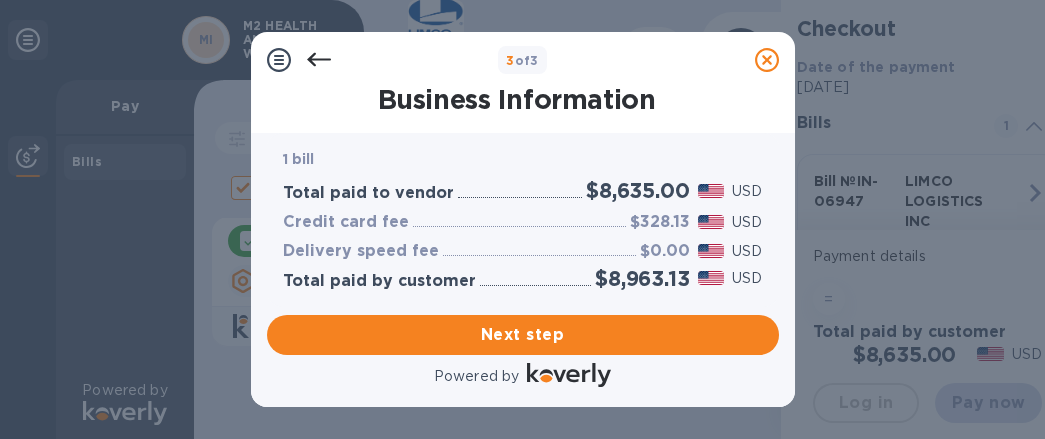 click 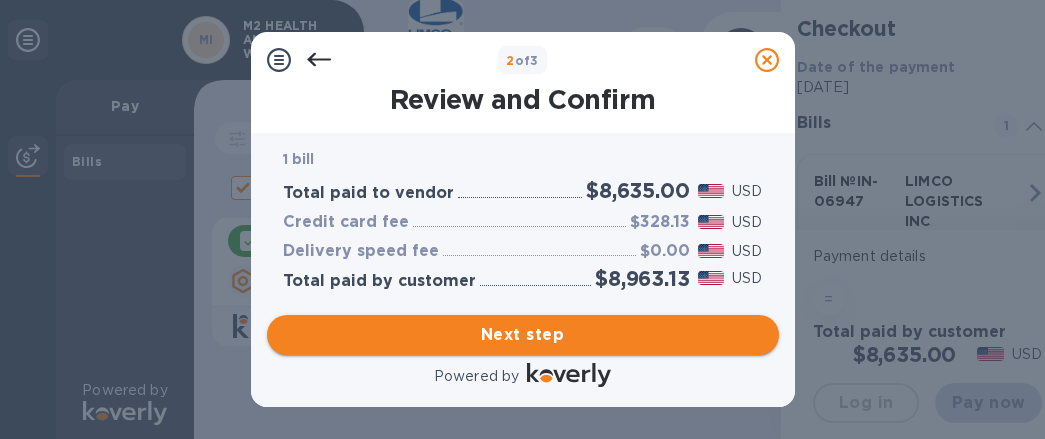 click on "Next step" at bounding box center (523, 335) 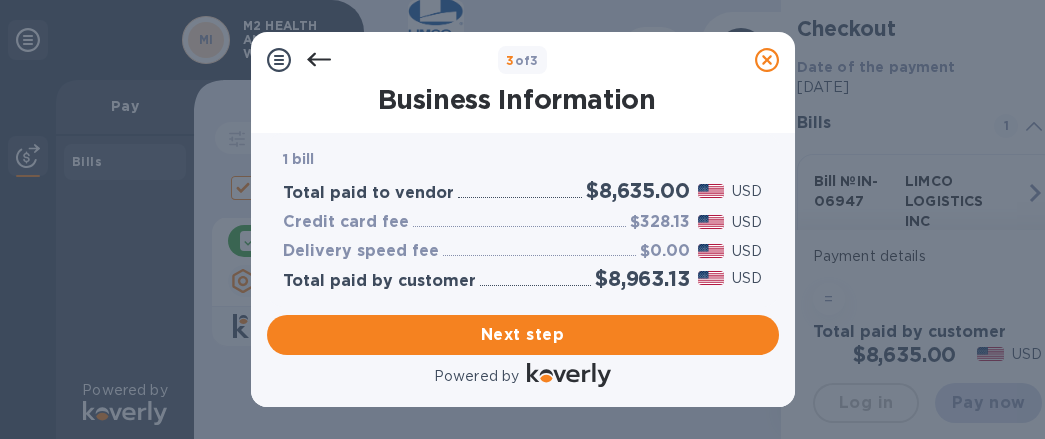 click on "Business Information" at bounding box center [517, 100] 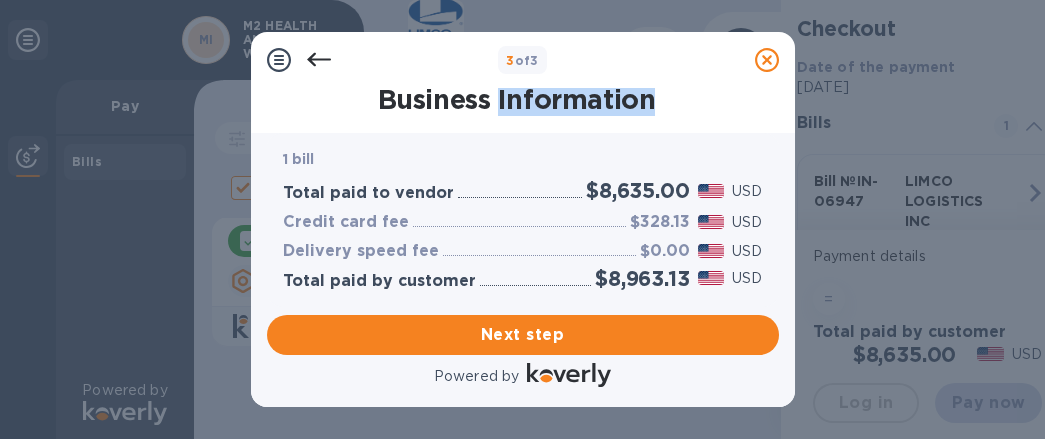 click on "Business Information" at bounding box center (517, 100) 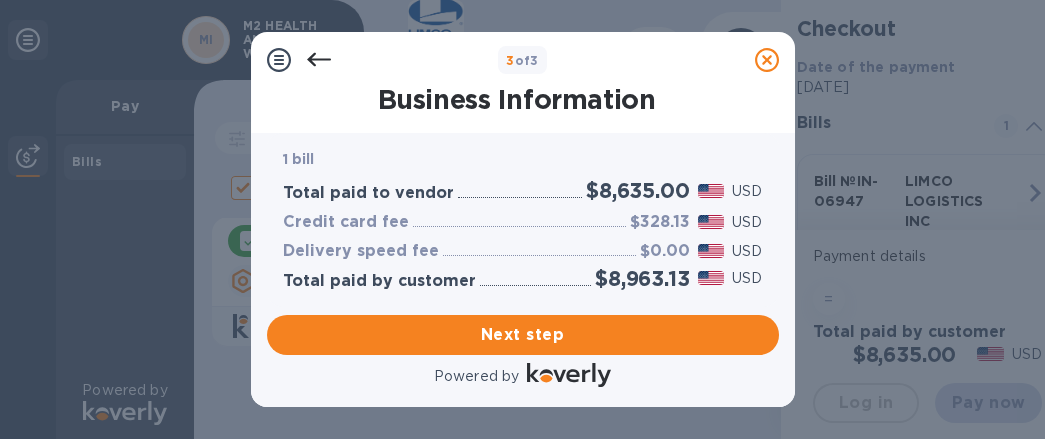 click on "Business Information" at bounding box center [517, 100] 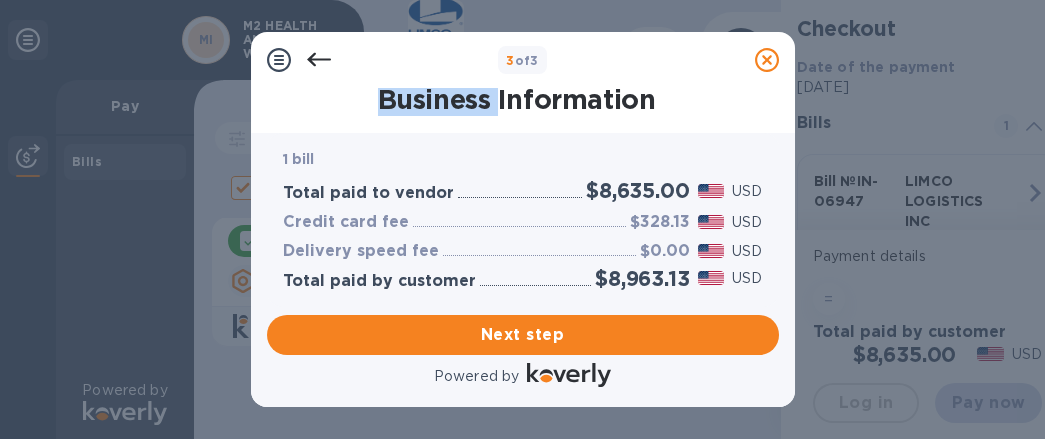 click on "Business Information" at bounding box center [517, 100] 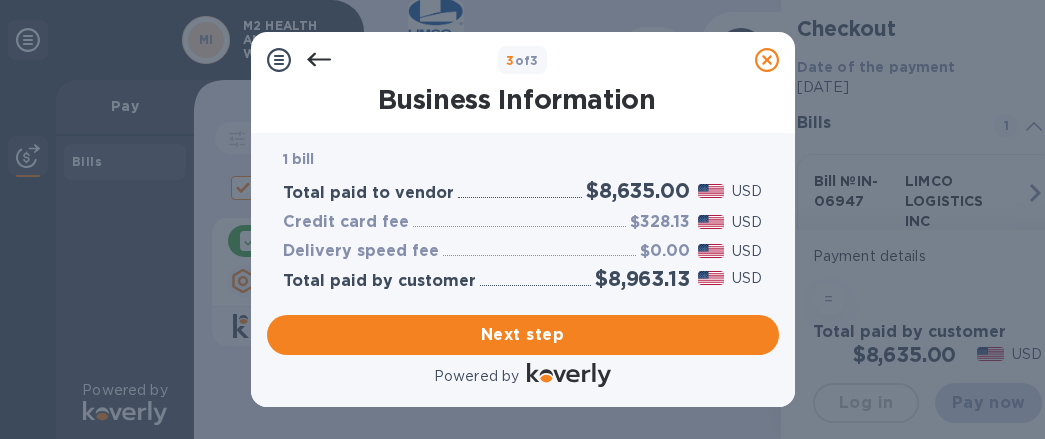click on "3  of  3" at bounding box center [522, 60] 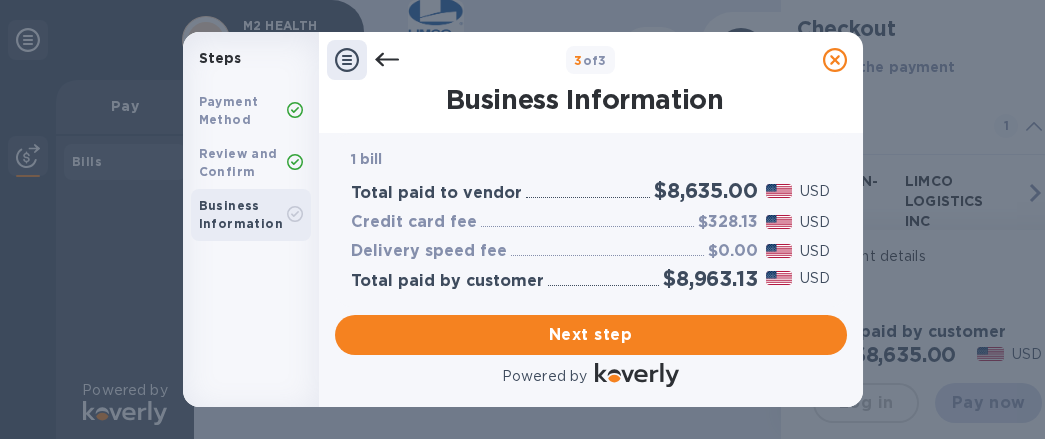 click on "Business Information" at bounding box center (241, 214) 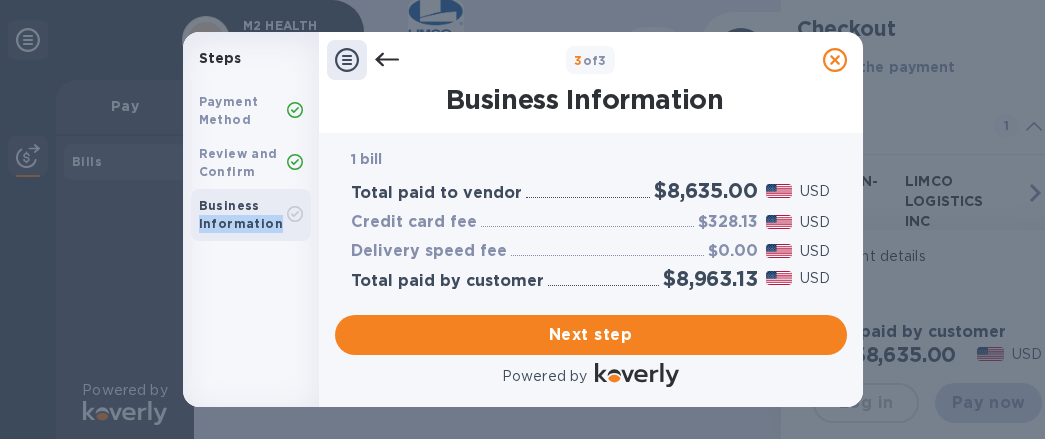 click on "Business Information" at bounding box center [241, 214] 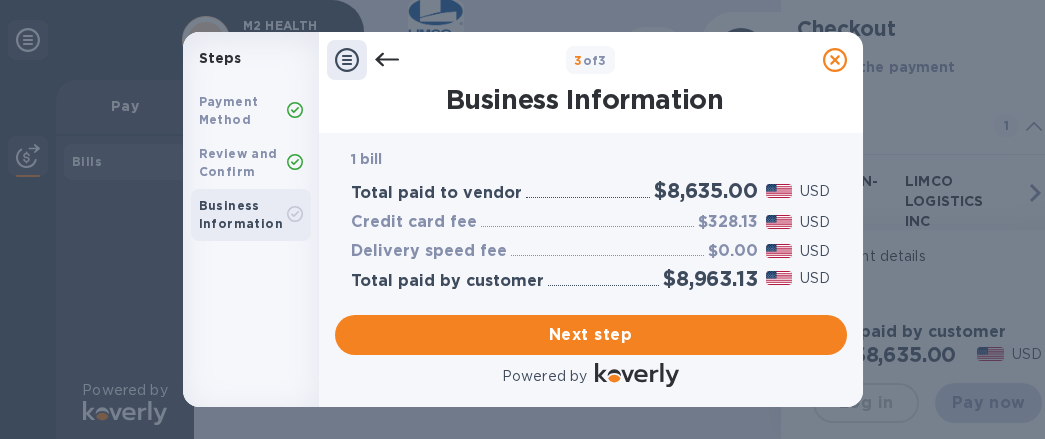 click on "Business Information" at bounding box center [241, 214] 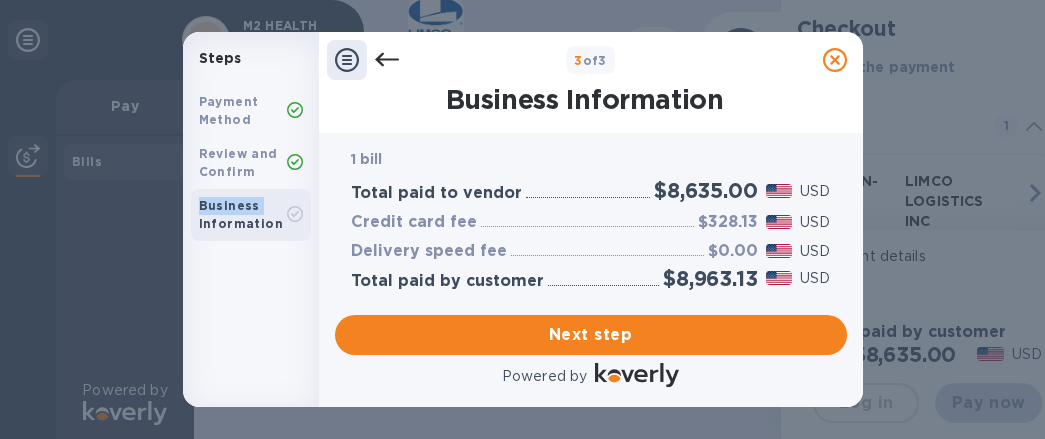click on "Business Information" at bounding box center (241, 214) 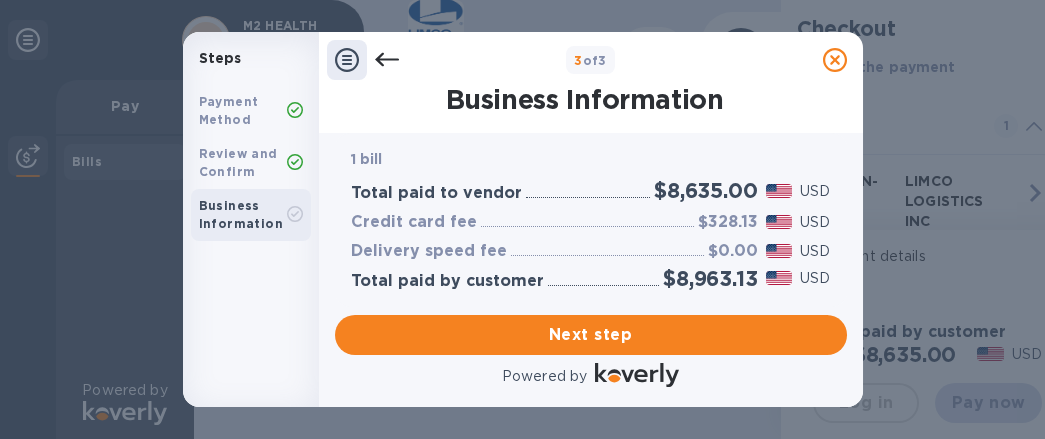 click on "Business Information" at bounding box center [241, 214] 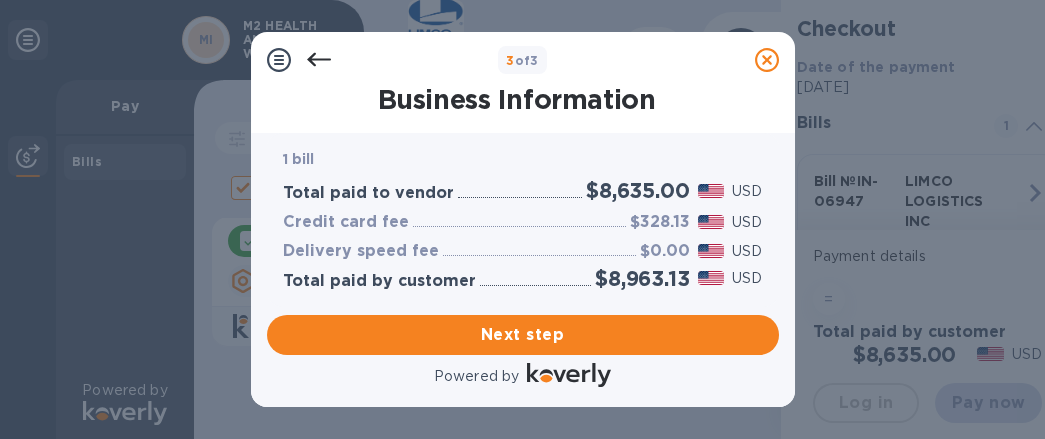 click 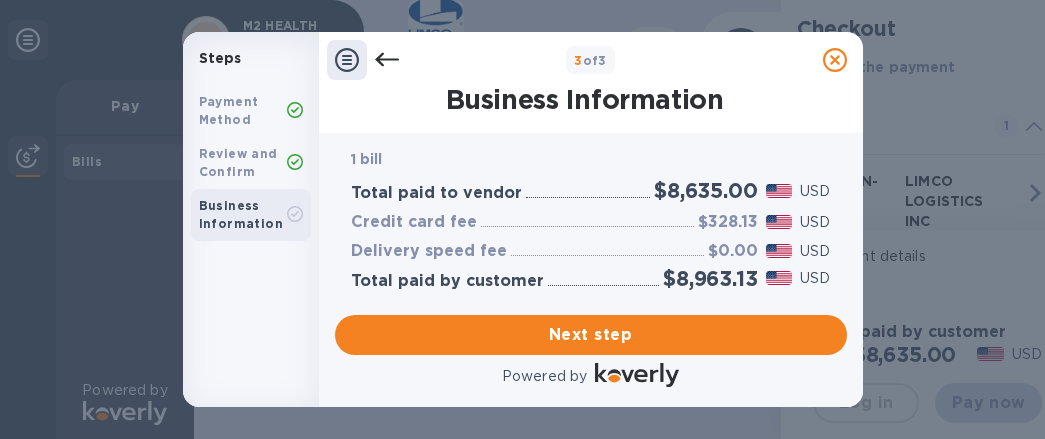 click on "Business Information" at bounding box center [241, 214] 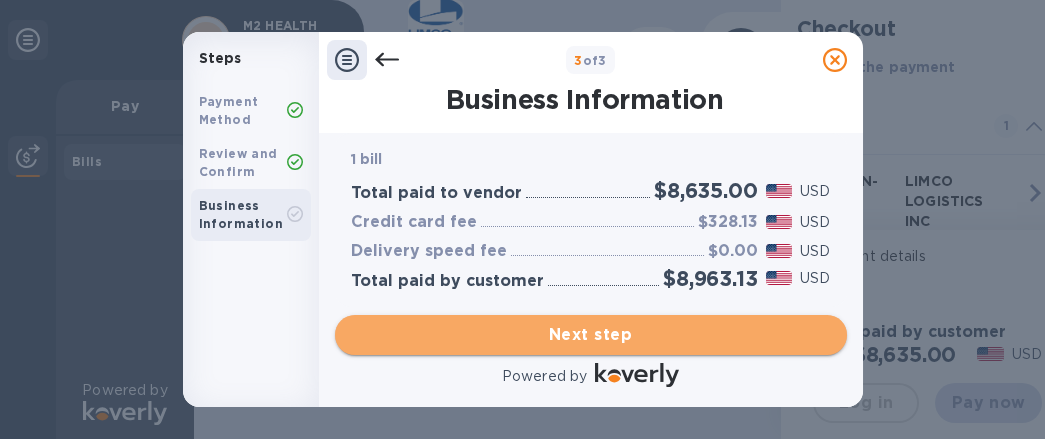 click on "Next step" at bounding box center [591, 335] 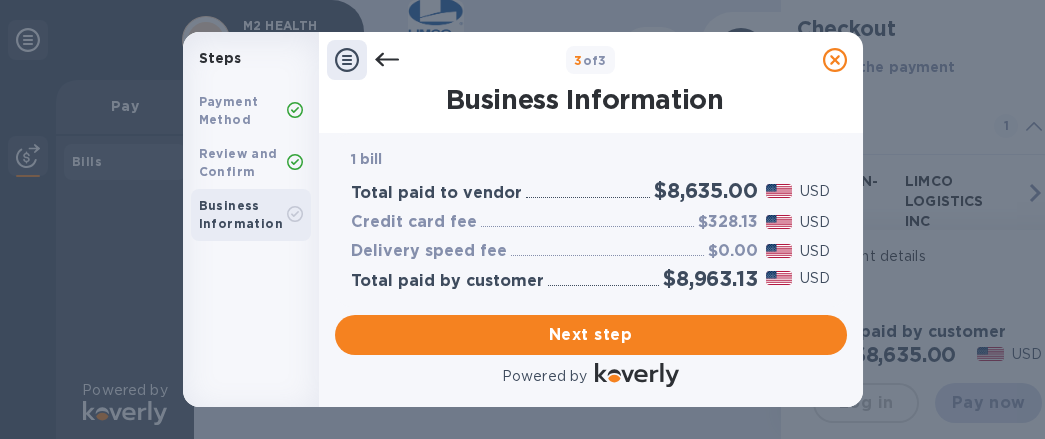 click on "Business Information" at bounding box center (243, 215) 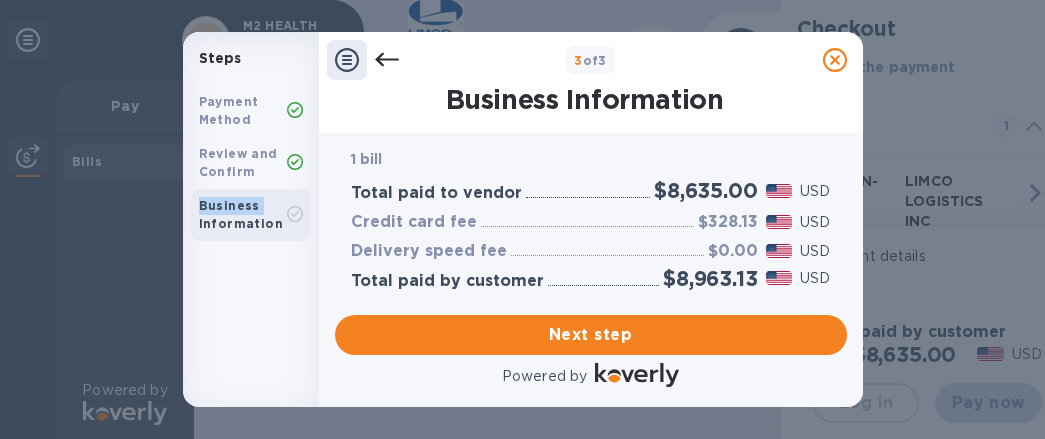 click on "Business Information" at bounding box center [243, 215] 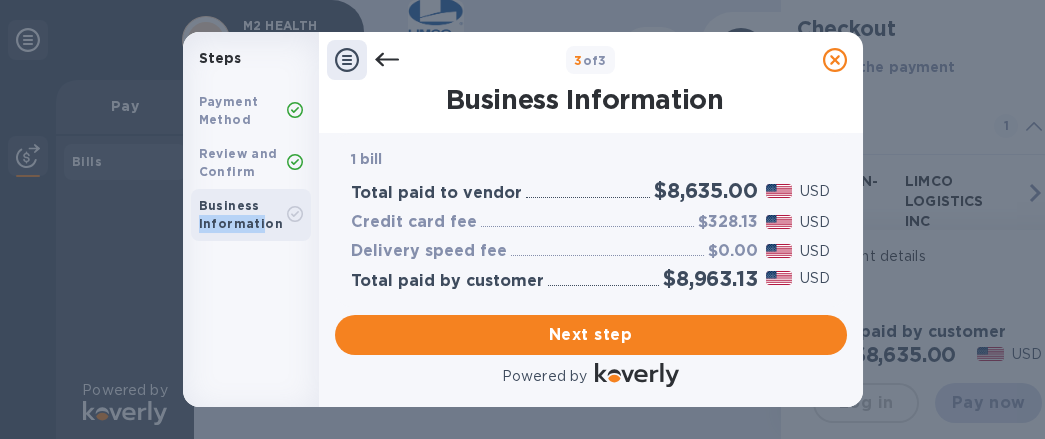 click on "Business Information" at bounding box center (243, 215) 